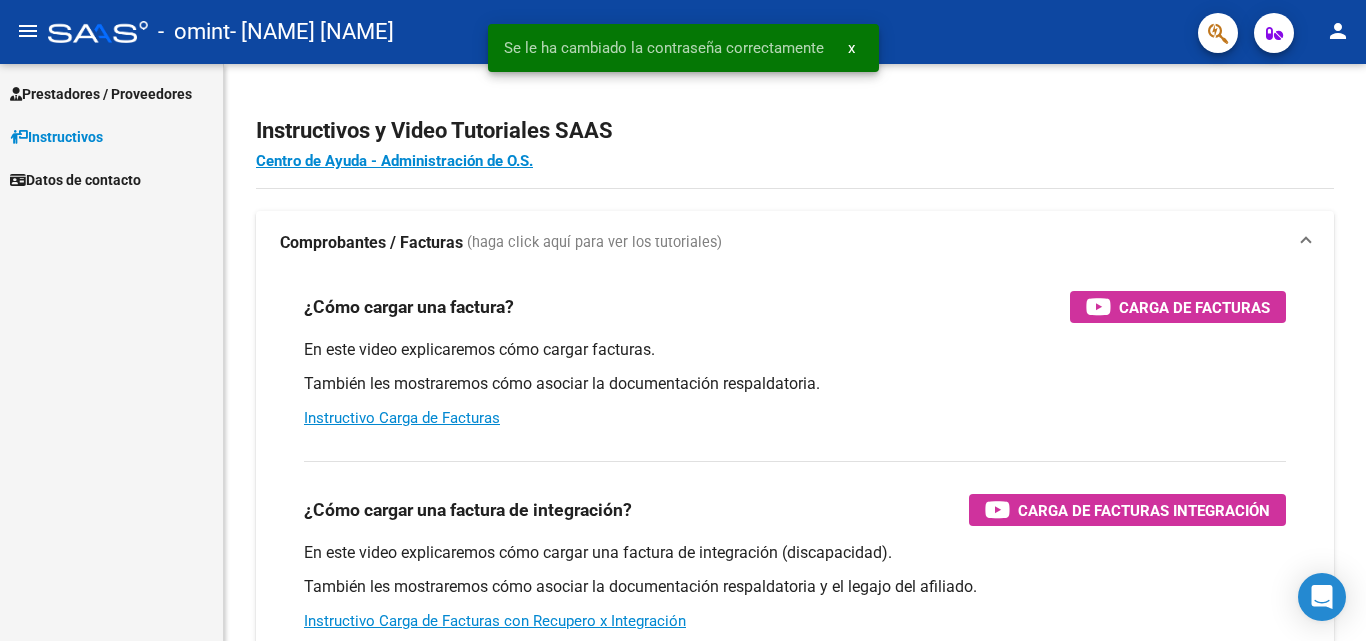scroll, scrollTop: 0, scrollLeft: 0, axis: both 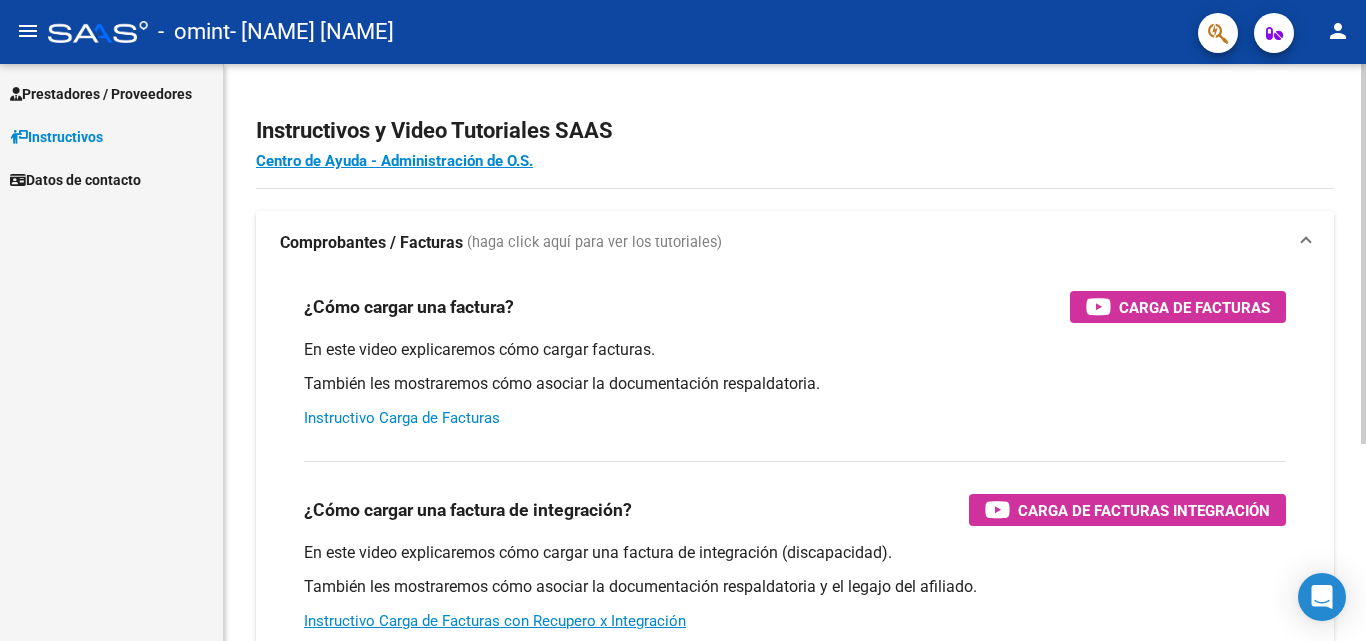 click on "Instructivo Carga de Facturas" at bounding box center [402, 418] 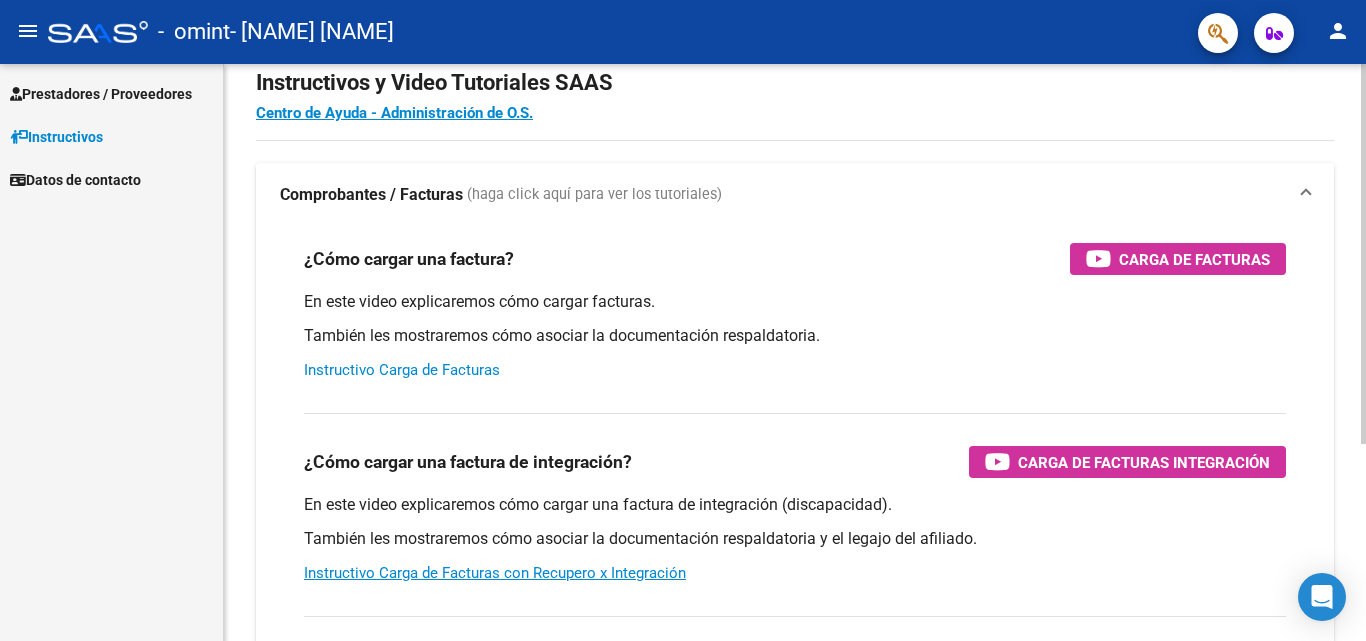 scroll, scrollTop: 0, scrollLeft: 0, axis: both 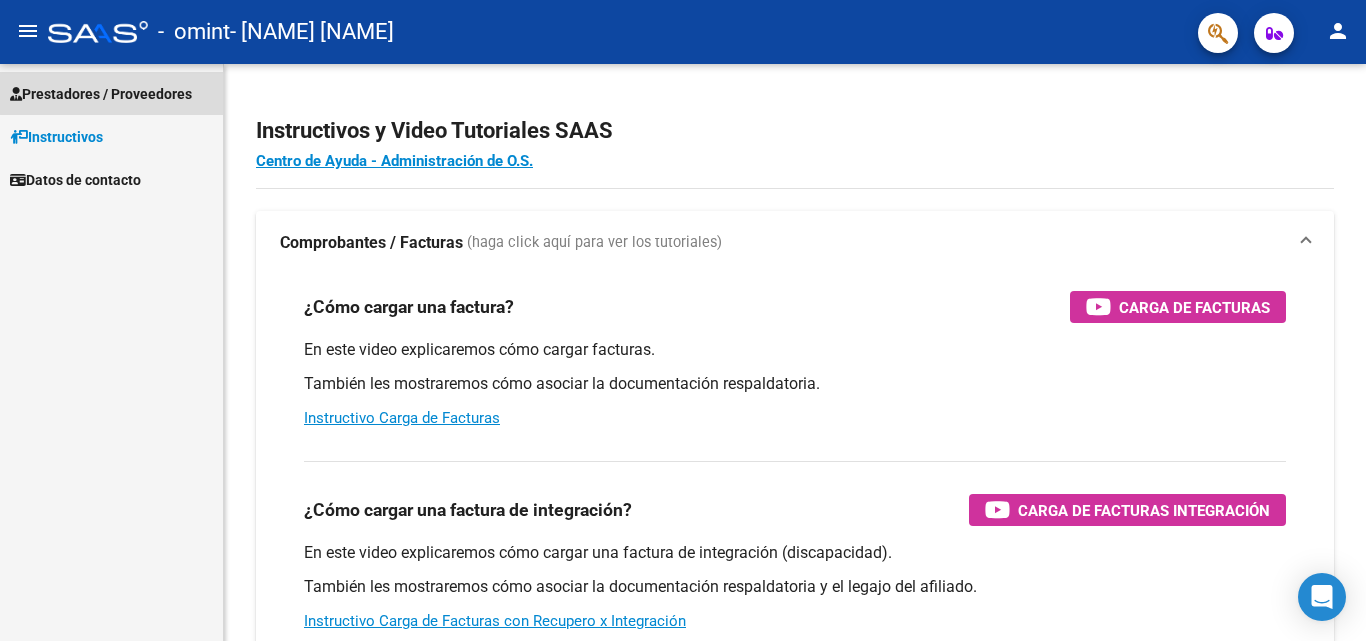 click on "Prestadores / Proveedores" at bounding box center [101, 94] 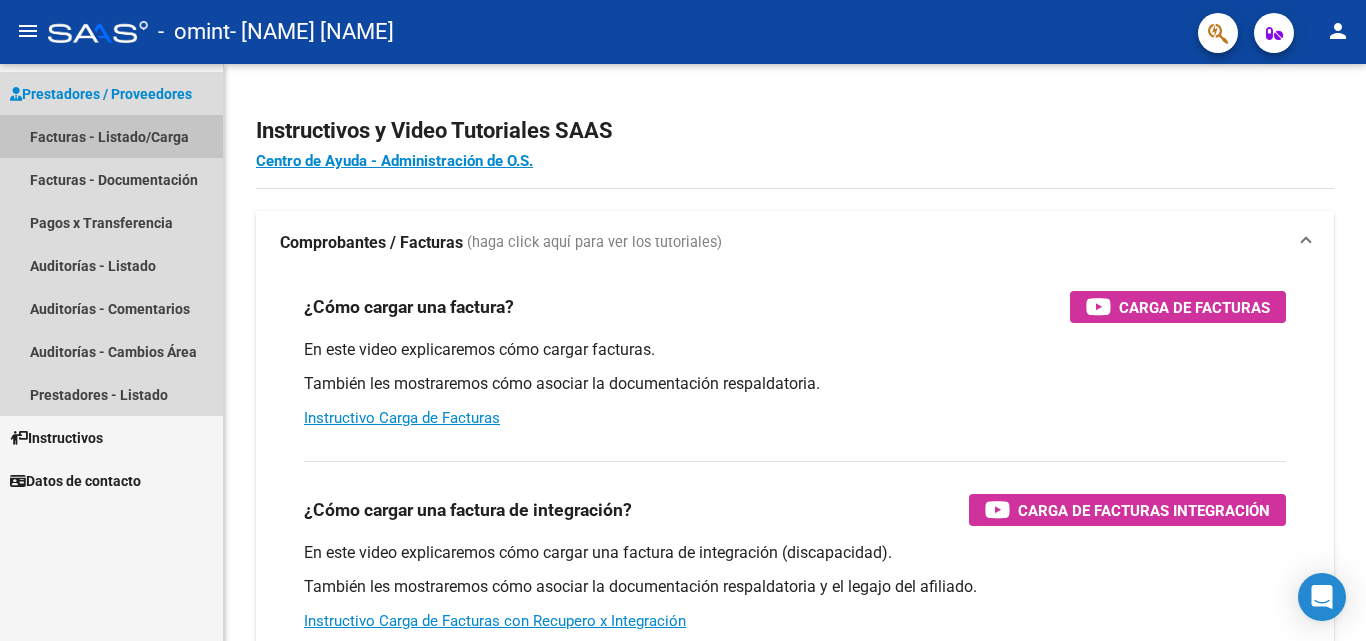 click on "Facturas - Listado/Carga" at bounding box center [111, 136] 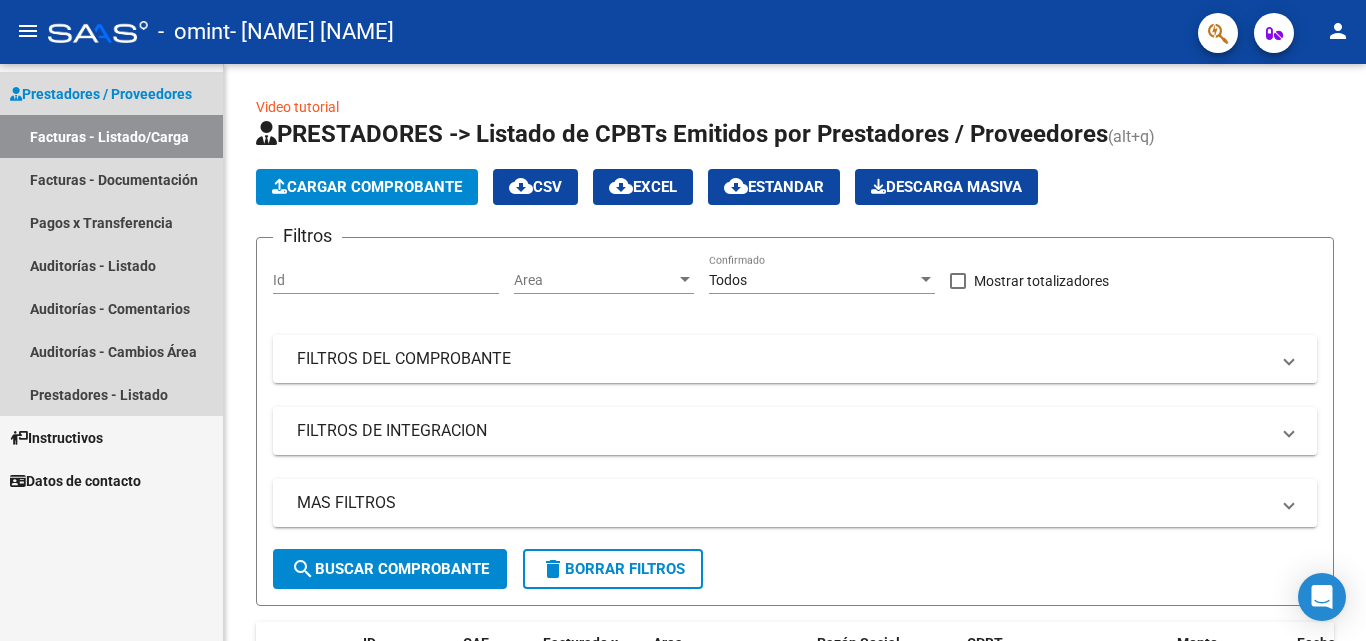 click on "Facturas - Listado/Carga" at bounding box center [111, 136] 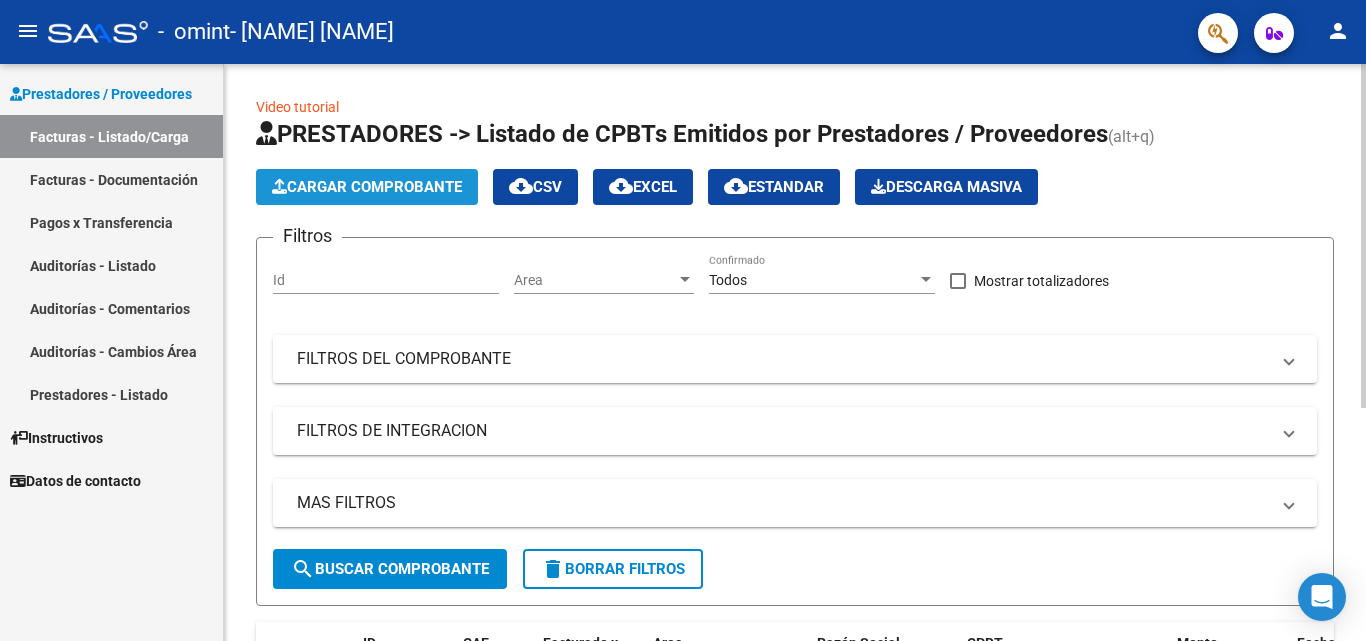 click on "Cargar Comprobante" 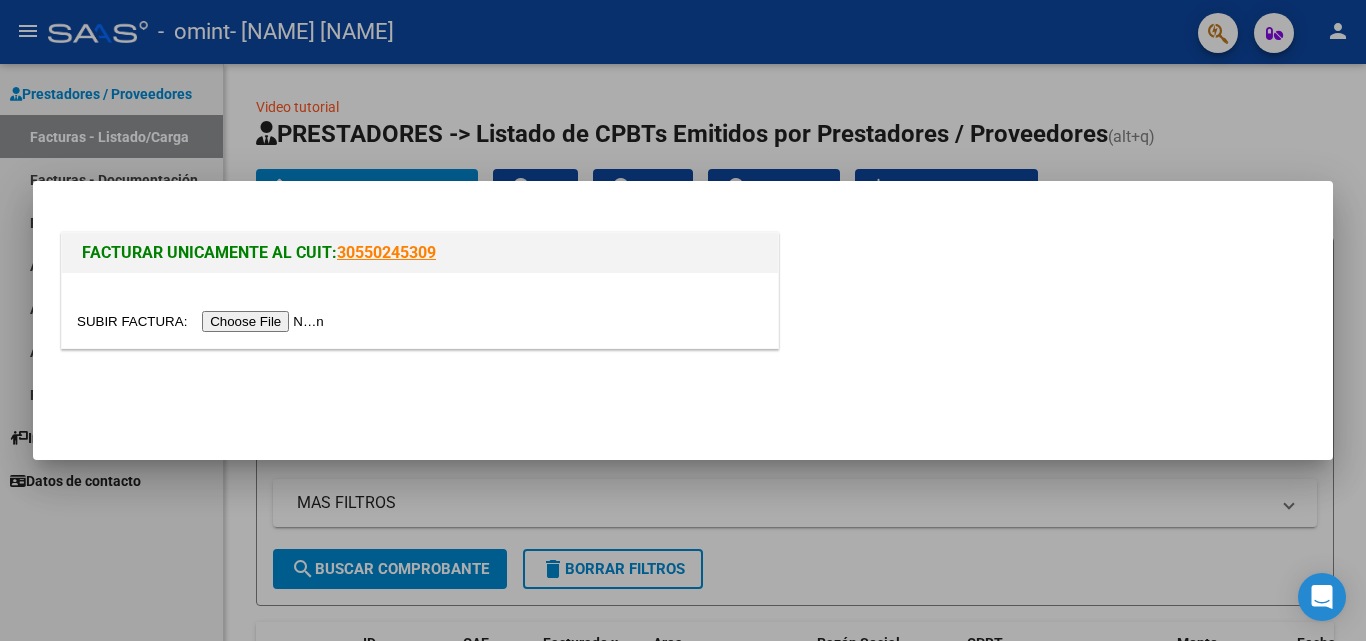 click at bounding box center (203, 321) 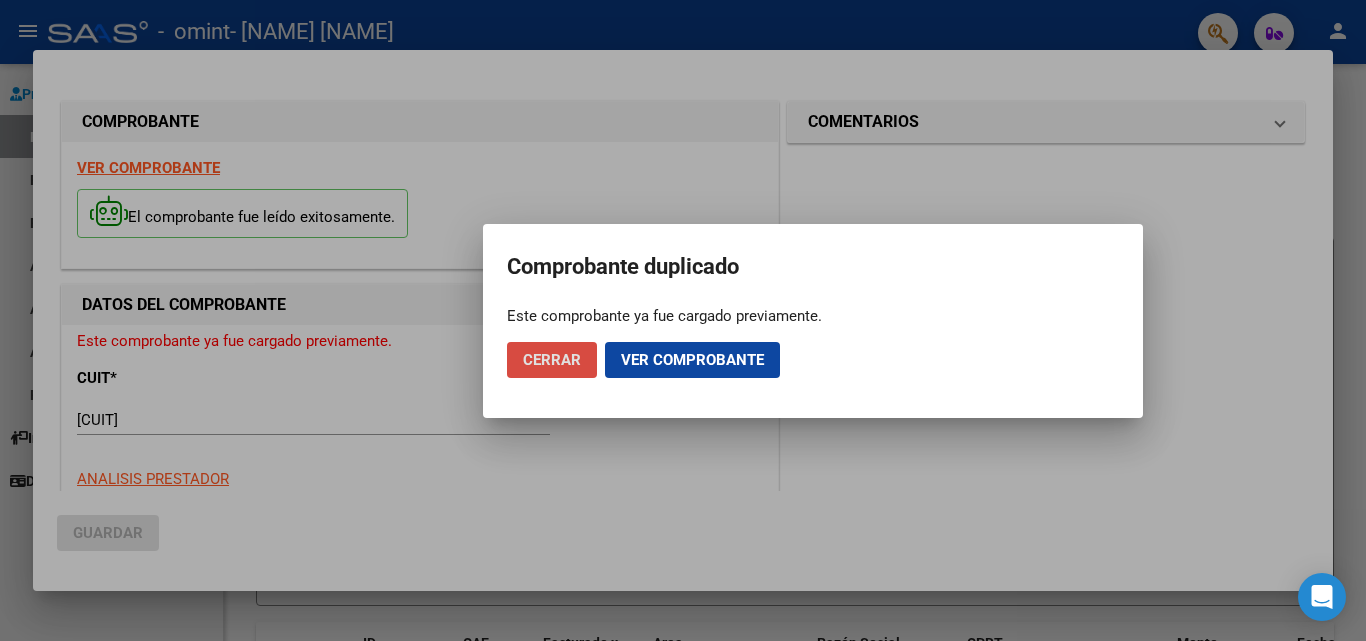 click on "Cerrar" 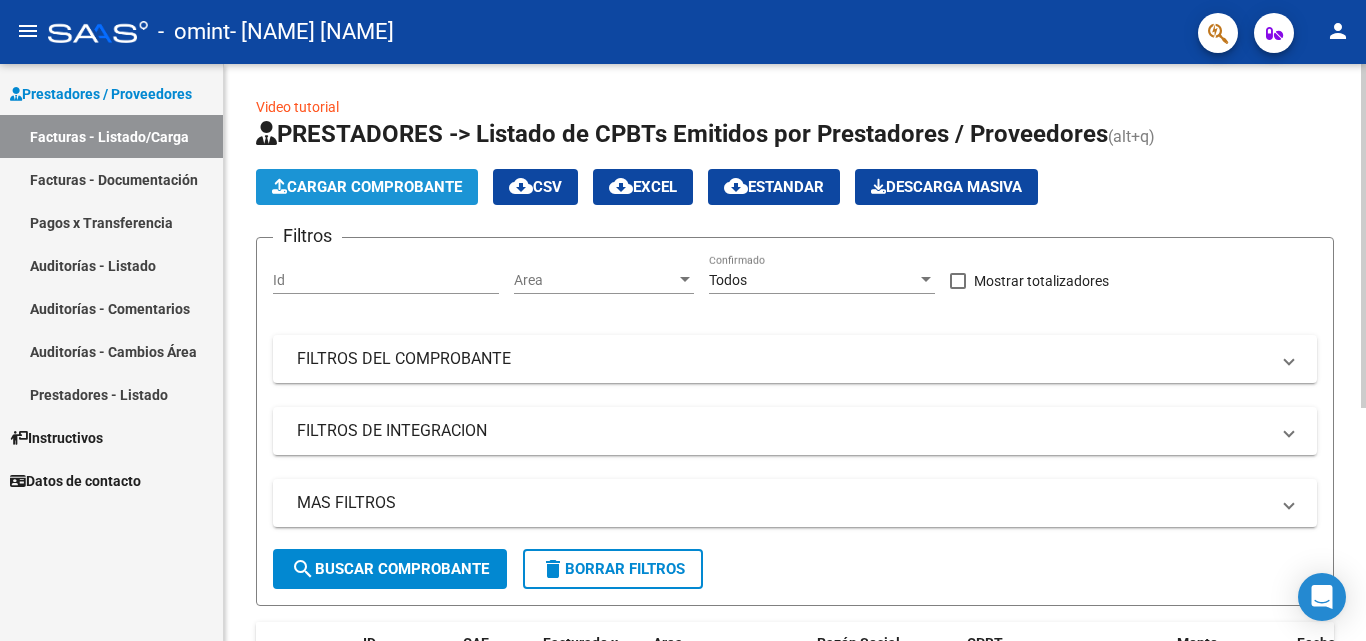 click on "Cargar Comprobante" 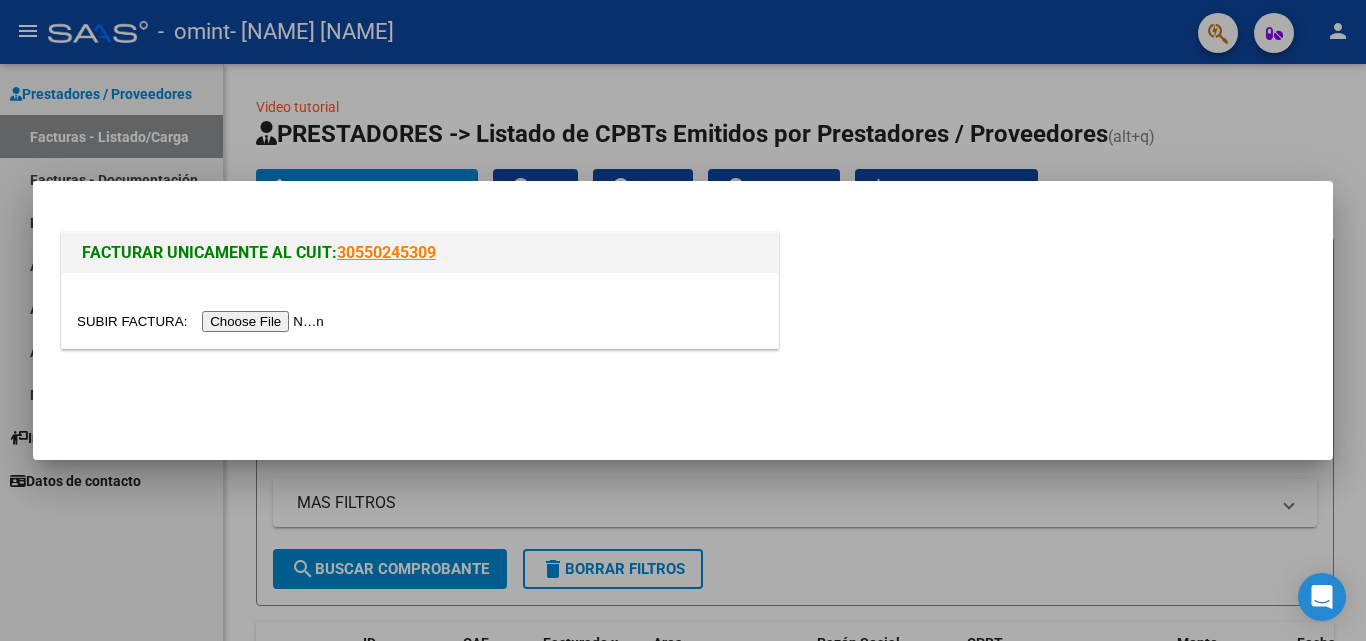 click at bounding box center (203, 321) 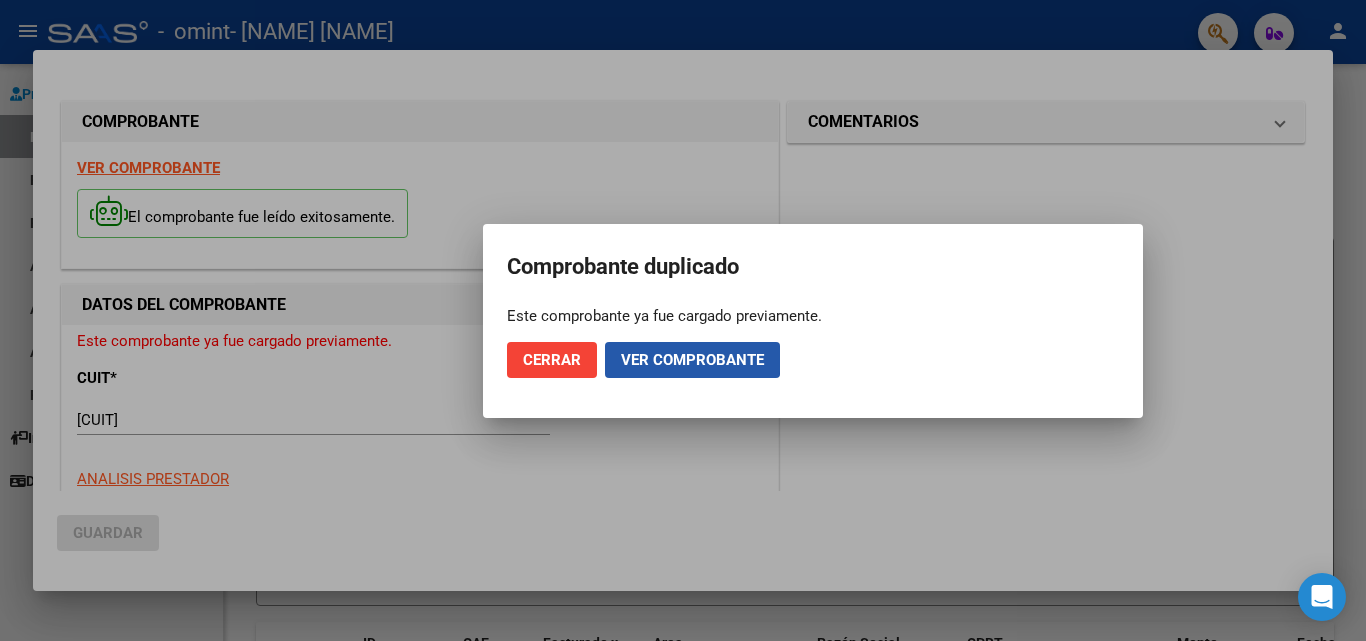 click on "Ver comprobante" 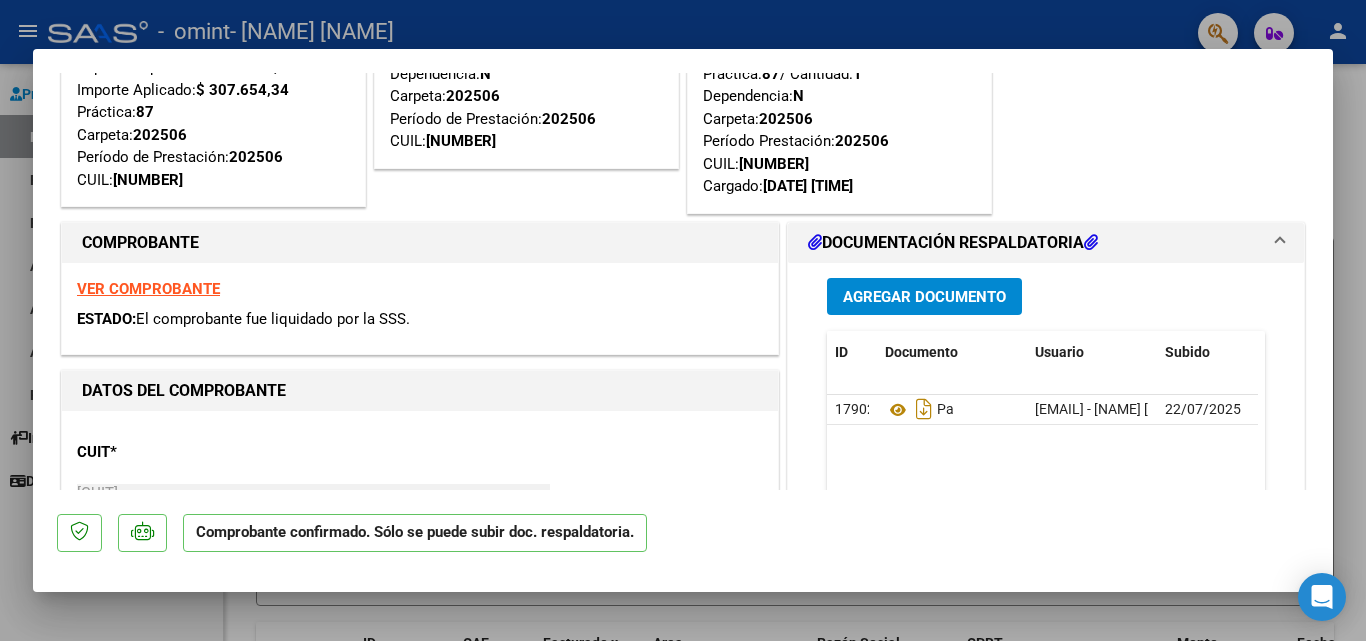 scroll, scrollTop: 200, scrollLeft: 0, axis: vertical 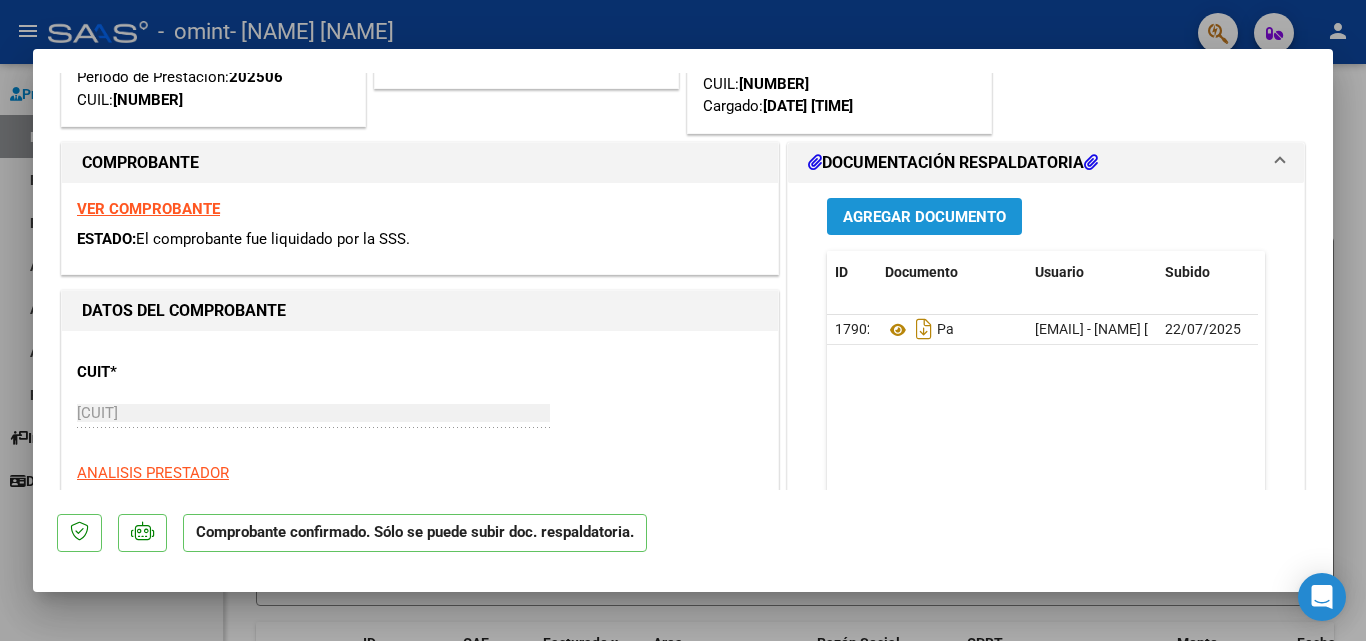 click on "Agregar Documento" at bounding box center [924, 216] 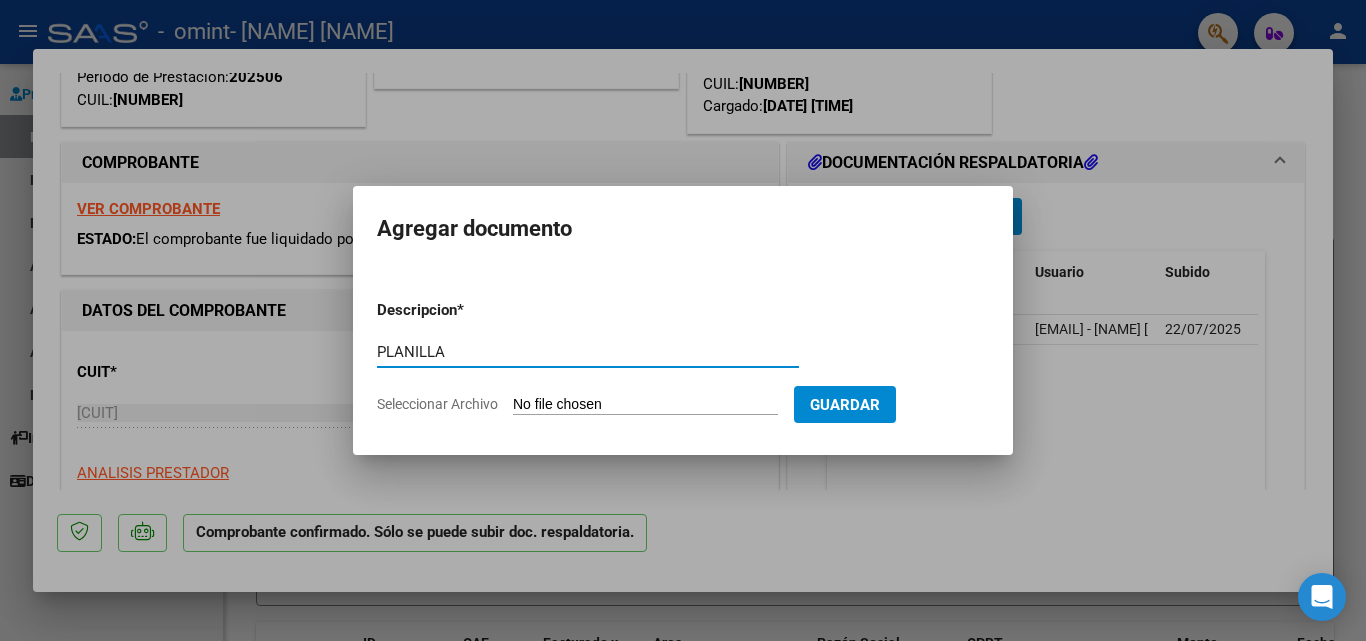 type on "PLANILLA" 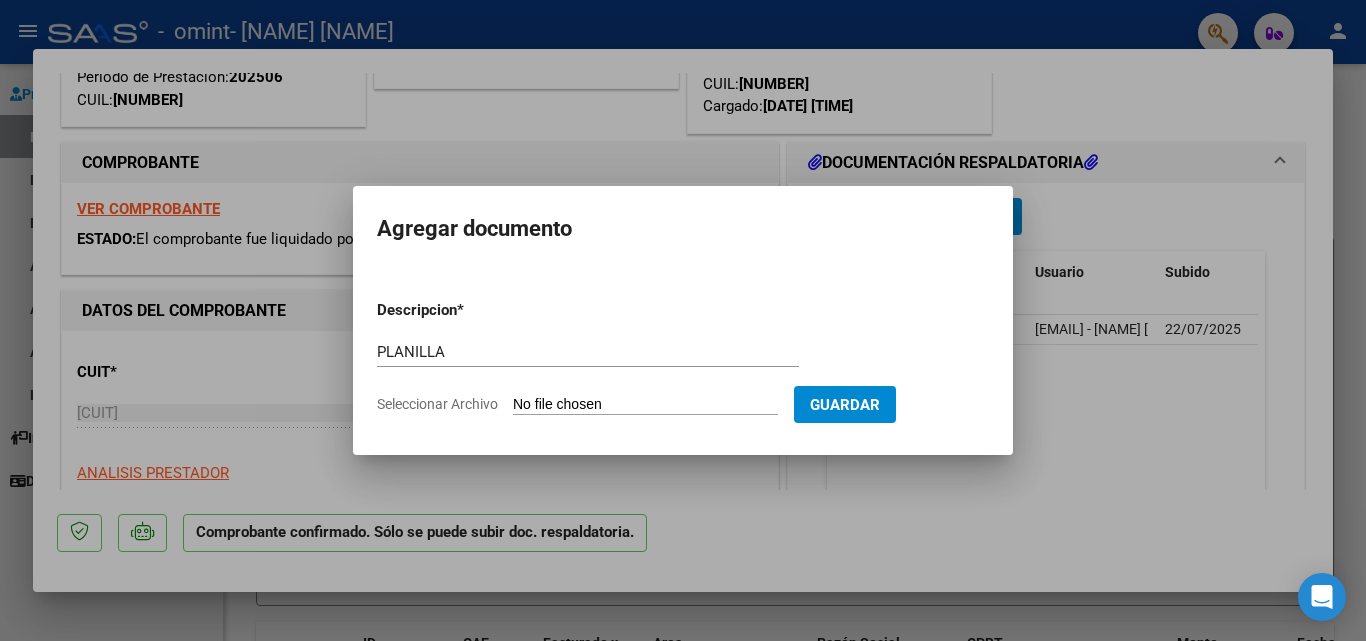 click on "Seleccionar Archivo" at bounding box center (645, 405) 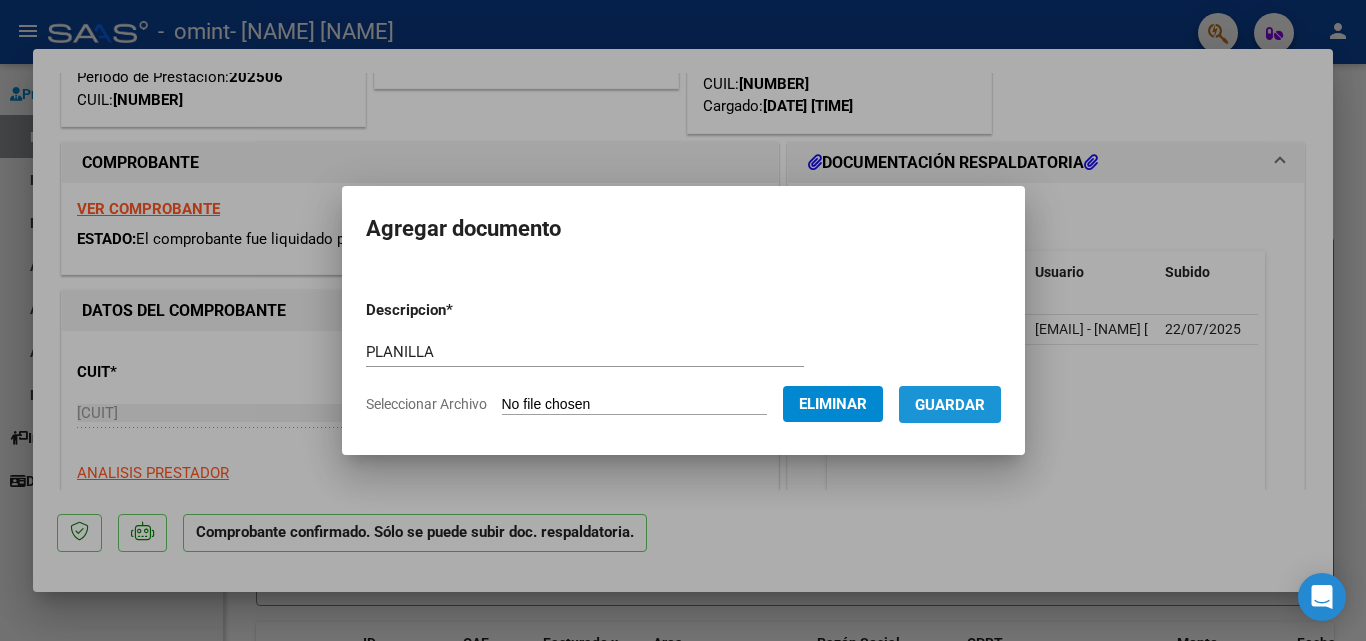 click on "Guardar" at bounding box center [950, 405] 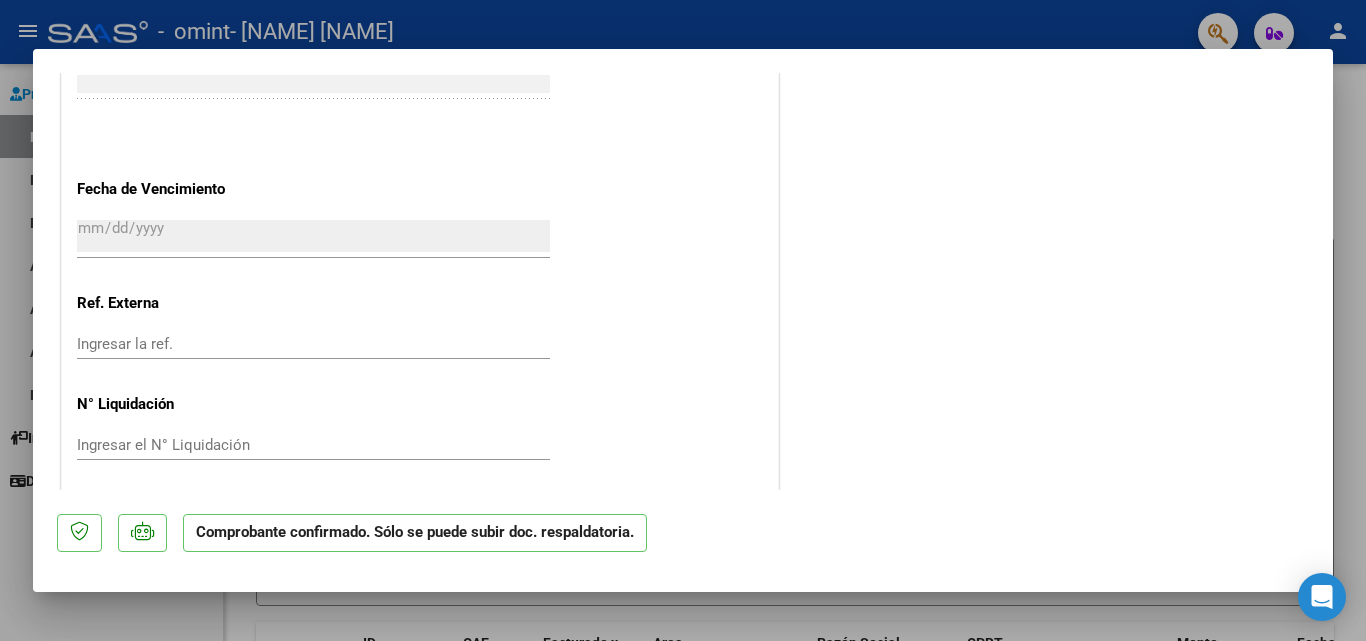 scroll, scrollTop: 1458, scrollLeft: 0, axis: vertical 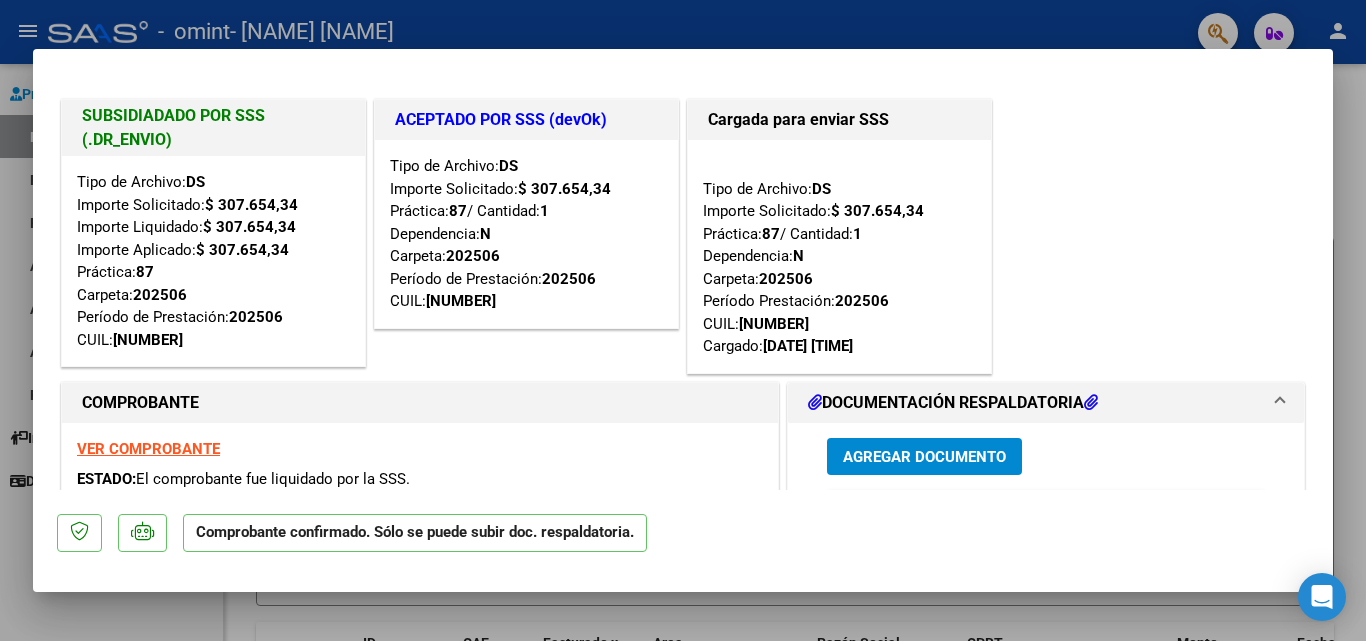click at bounding box center (683, 320) 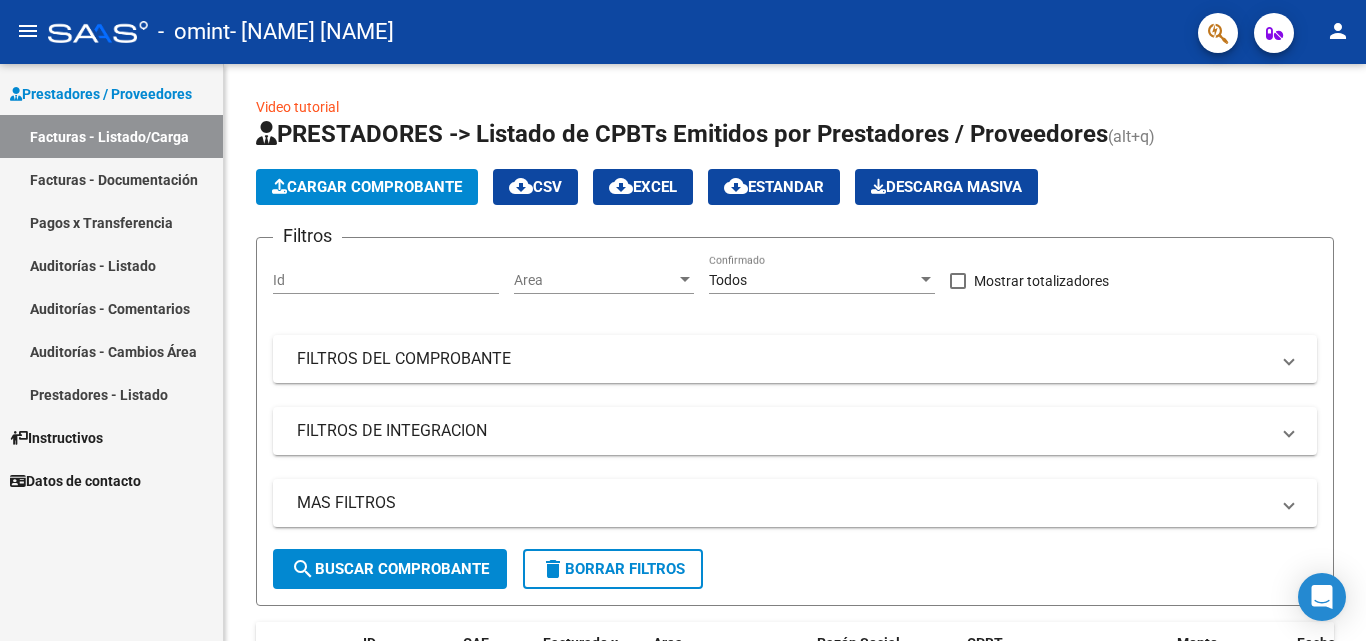 click on "-   omint   - [NAME] [NAME]" 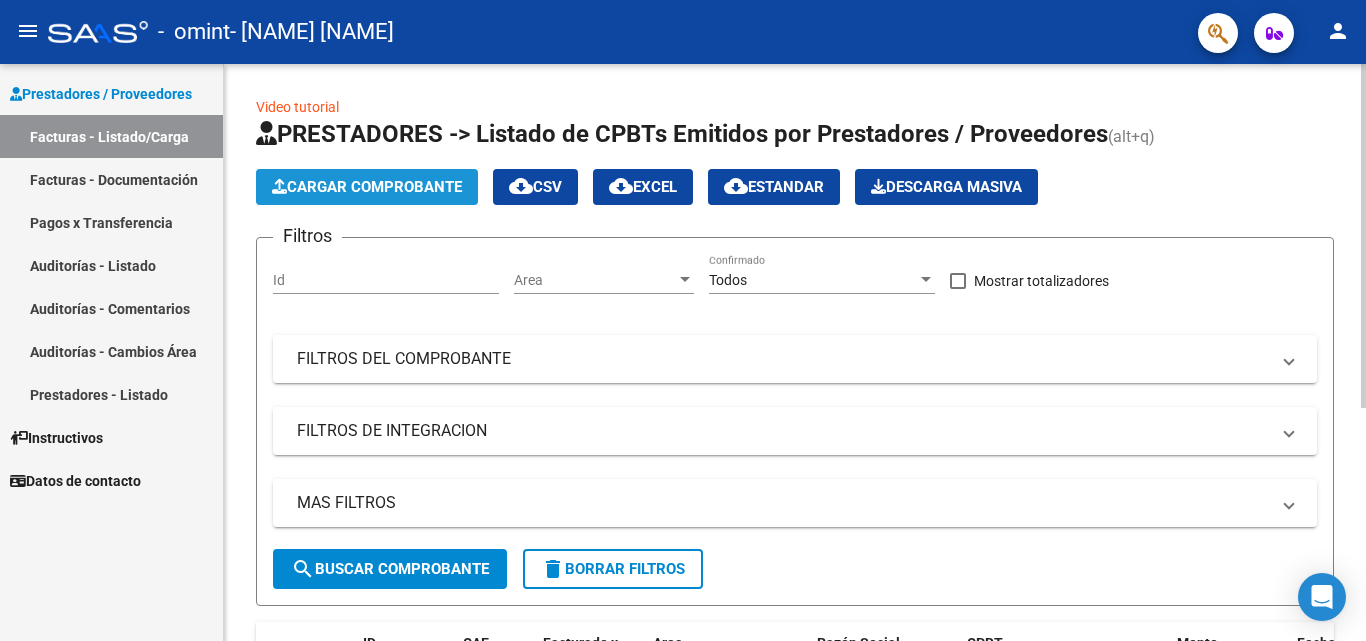 click on "Cargar Comprobante" 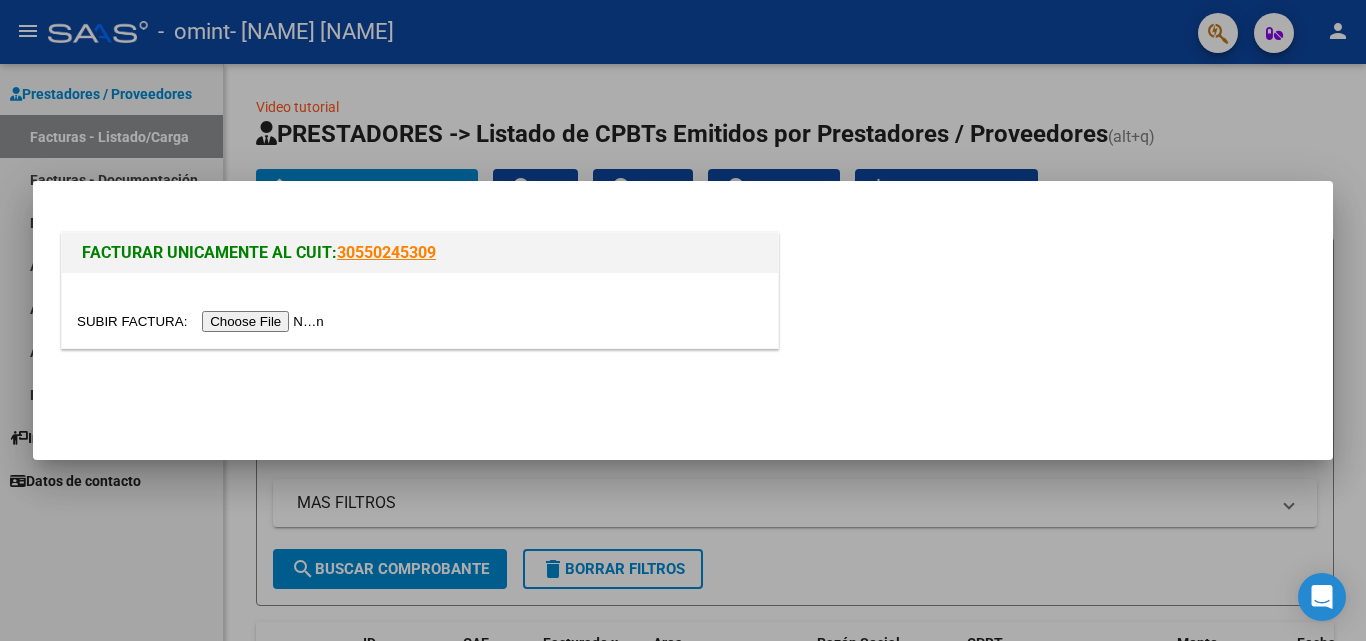 click at bounding box center [203, 321] 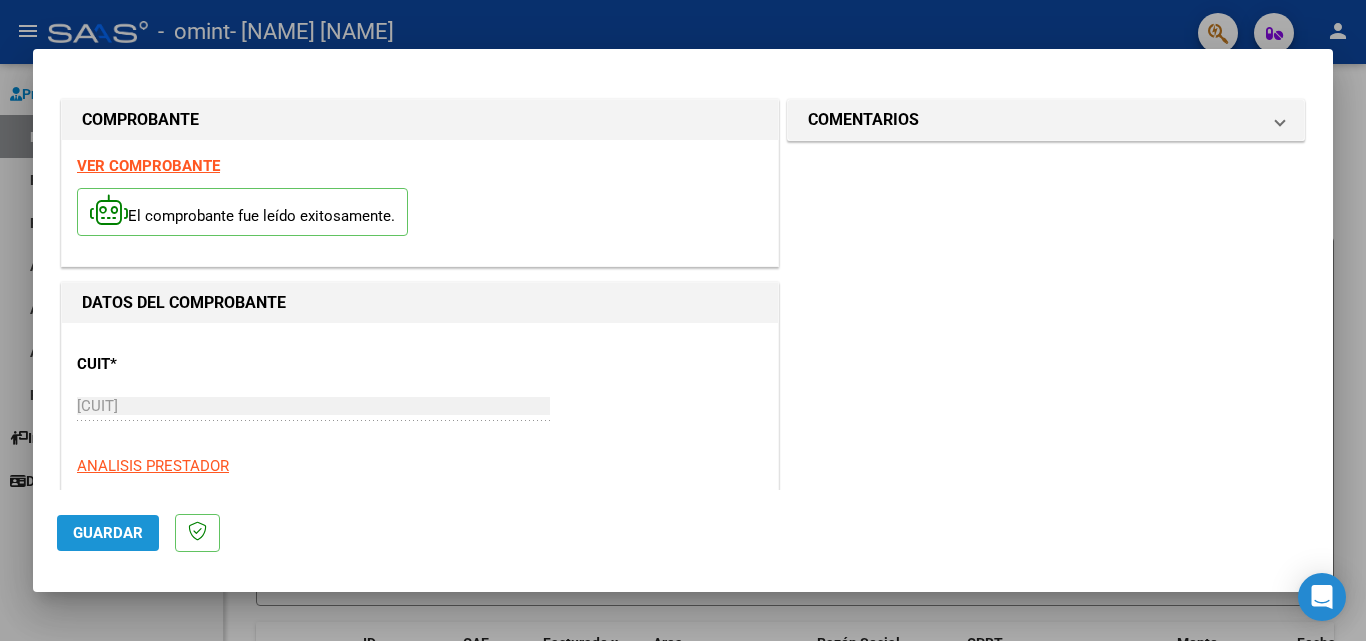 click on "Guardar" 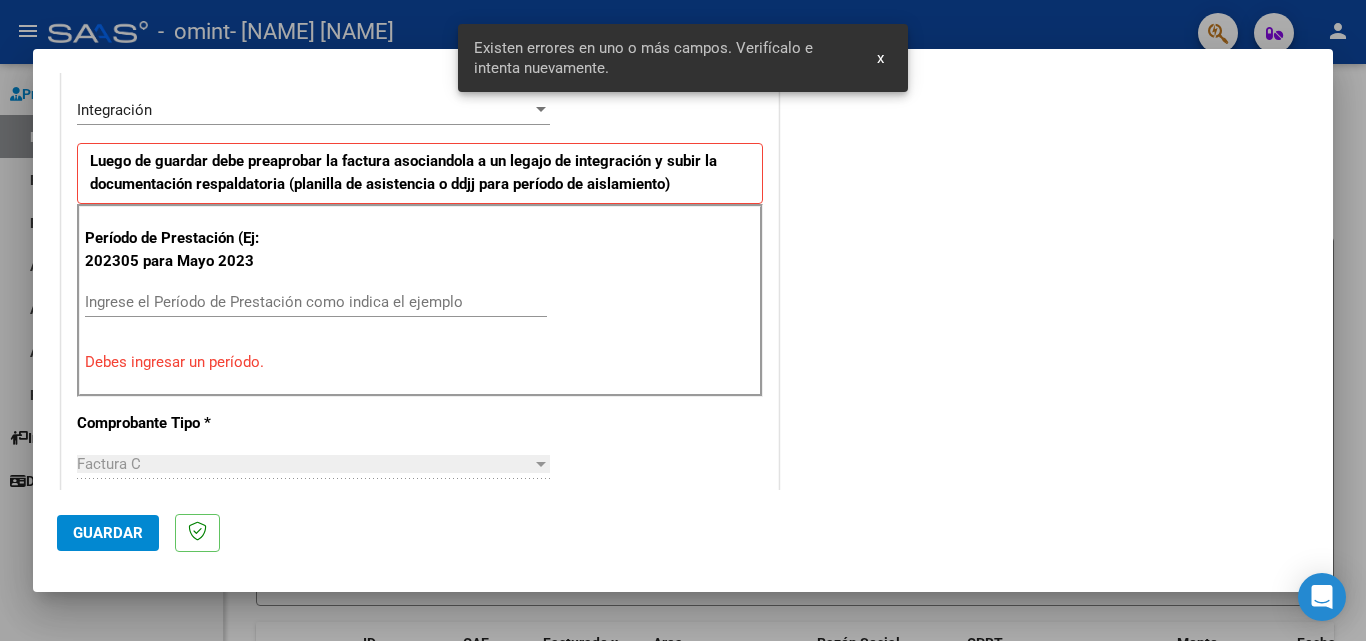 scroll, scrollTop: 451, scrollLeft: 0, axis: vertical 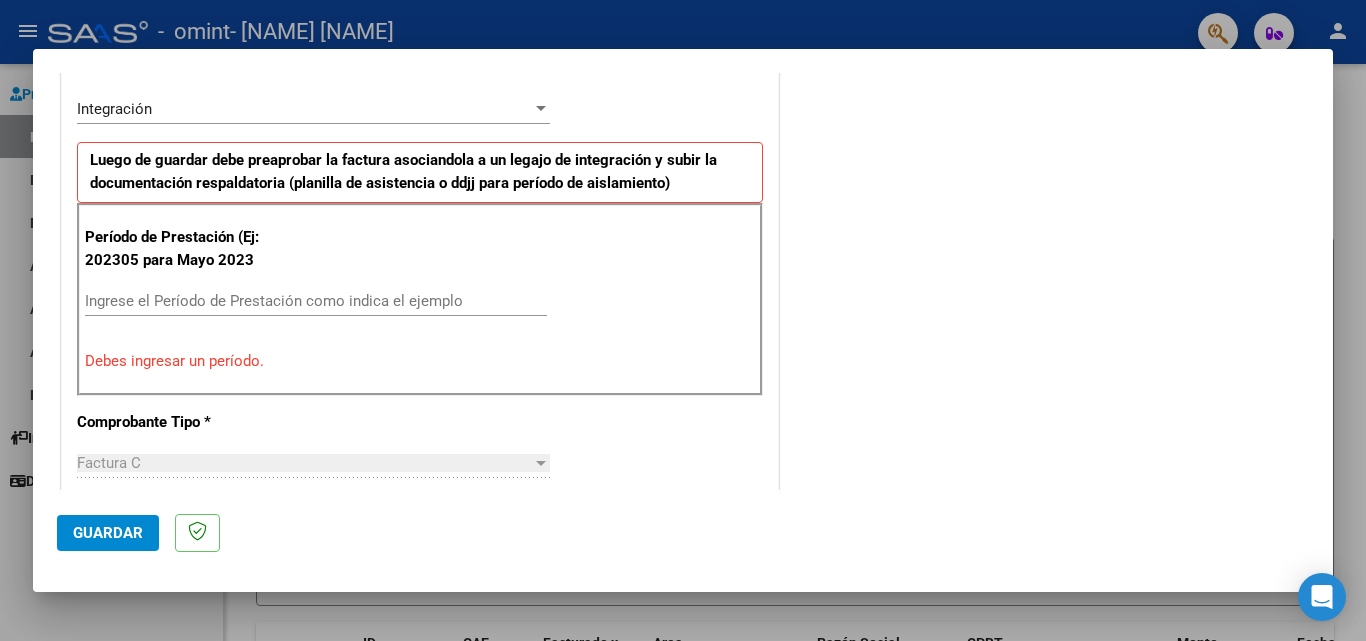 type 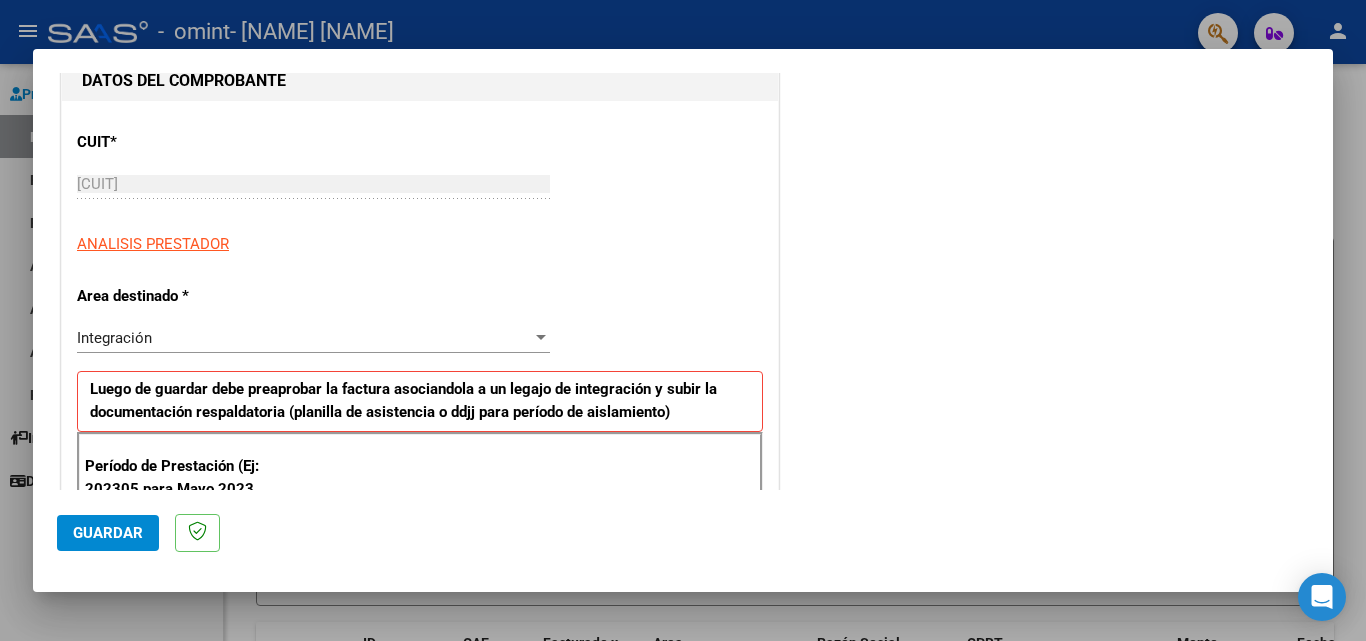 scroll, scrollTop: 264, scrollLeft: 0, axis: vertical 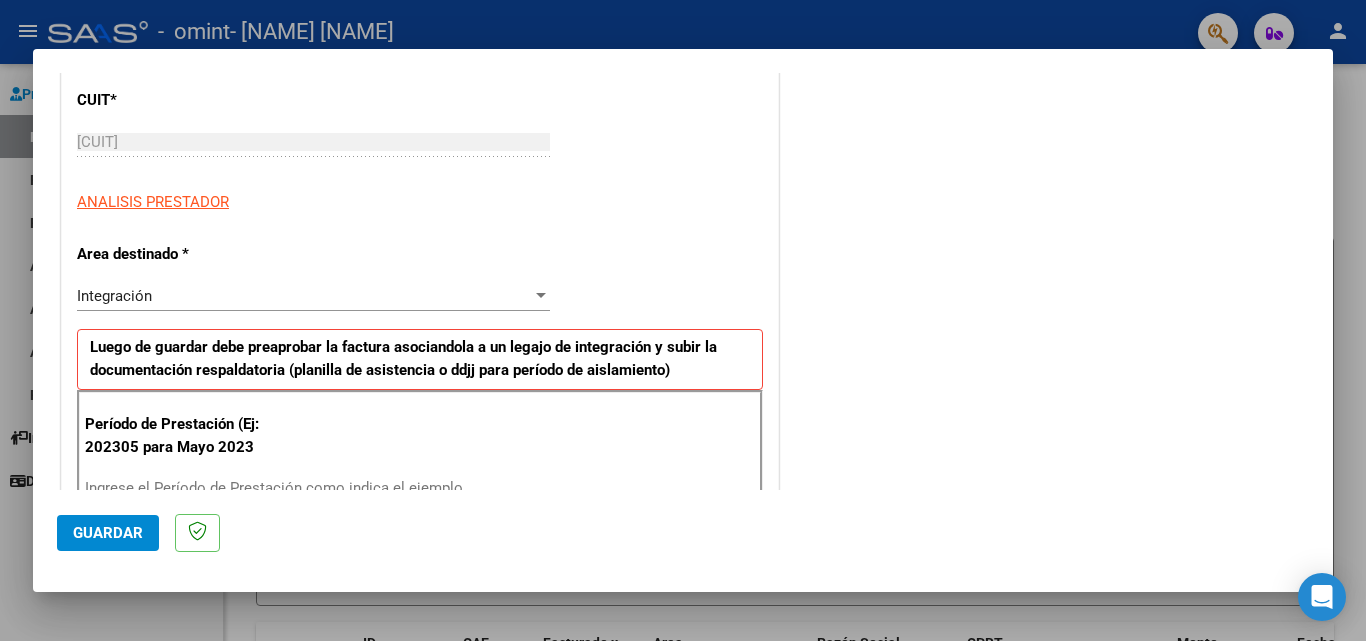 click at bounding box center (541, 296) 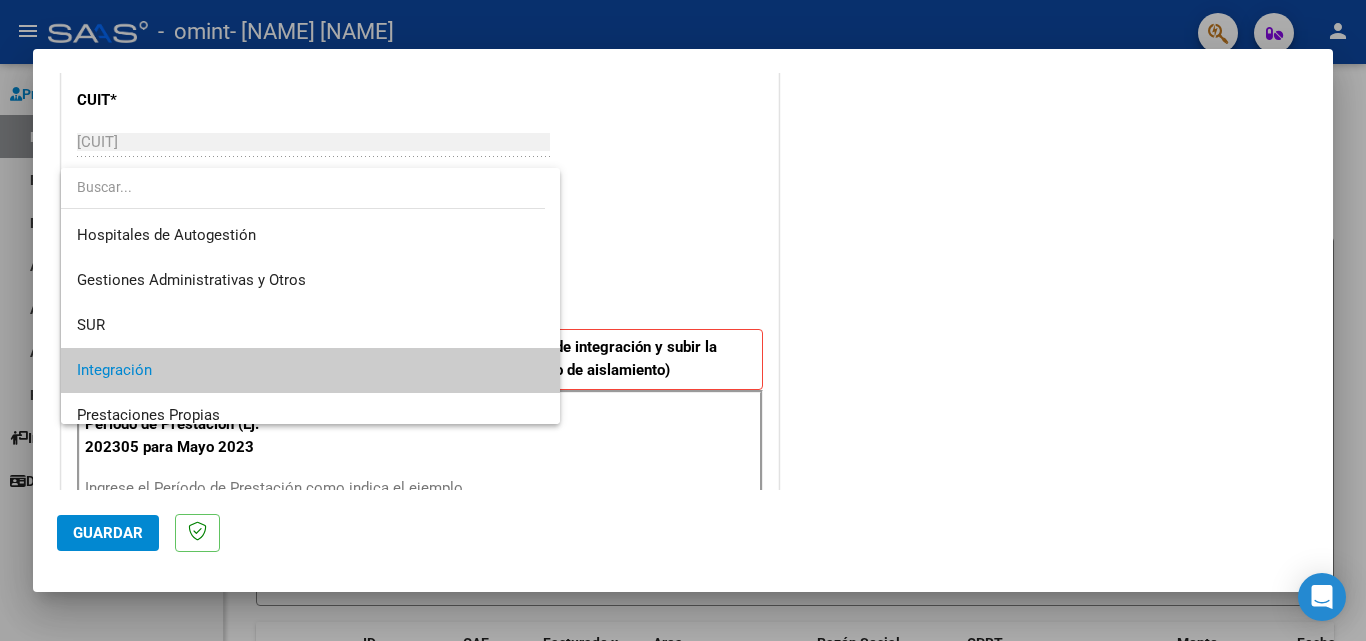 scroll, scrollTop: 75, scrollLeft: 0, axis: vertical 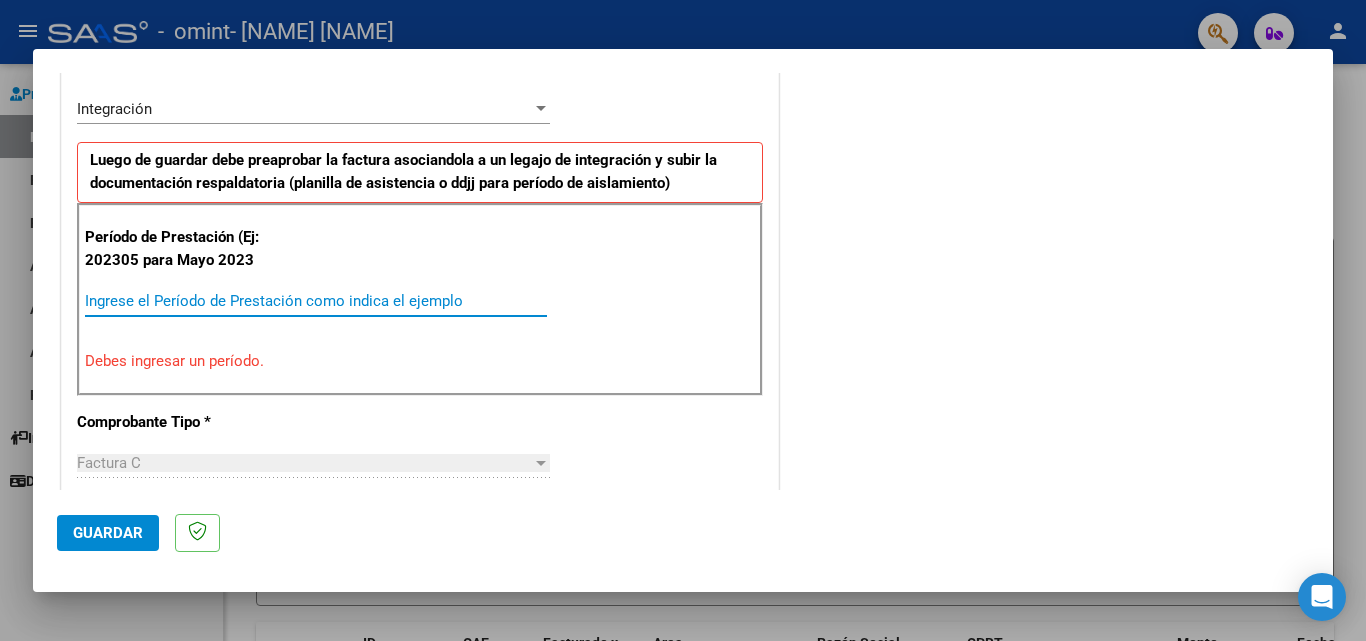 click on "Ingrese el Período de Prestación como indica el ejemplo" at bounding box center [316, 301] 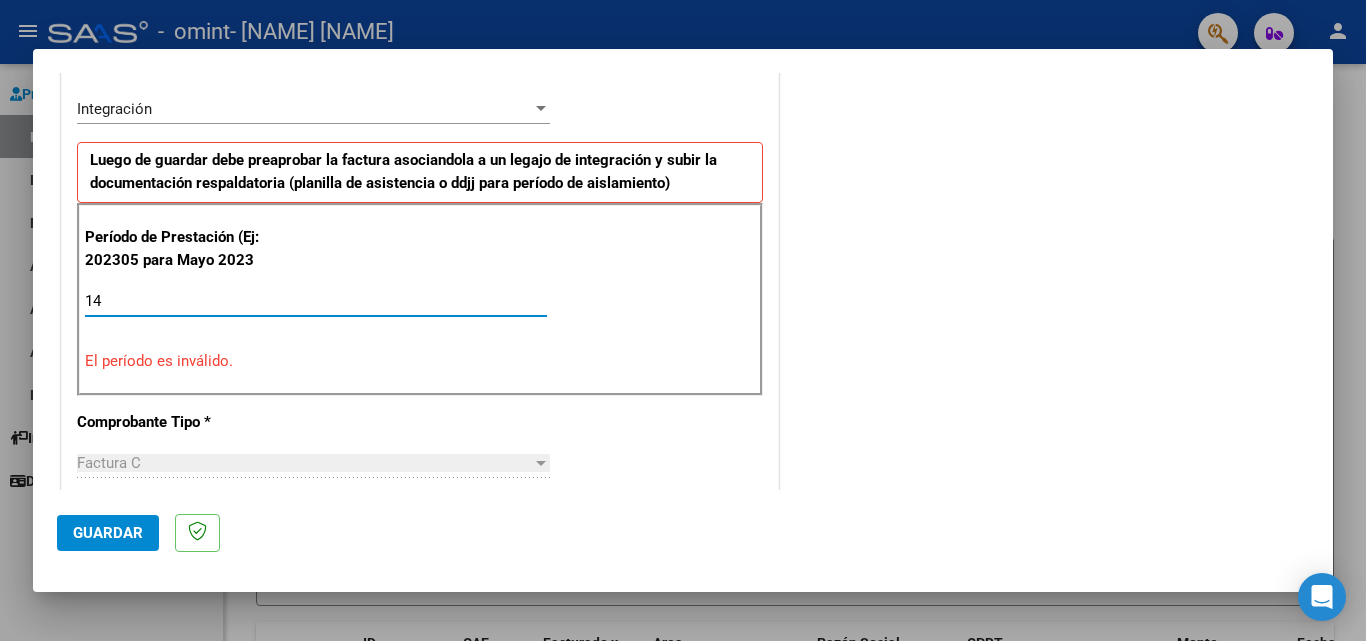 type on "1" 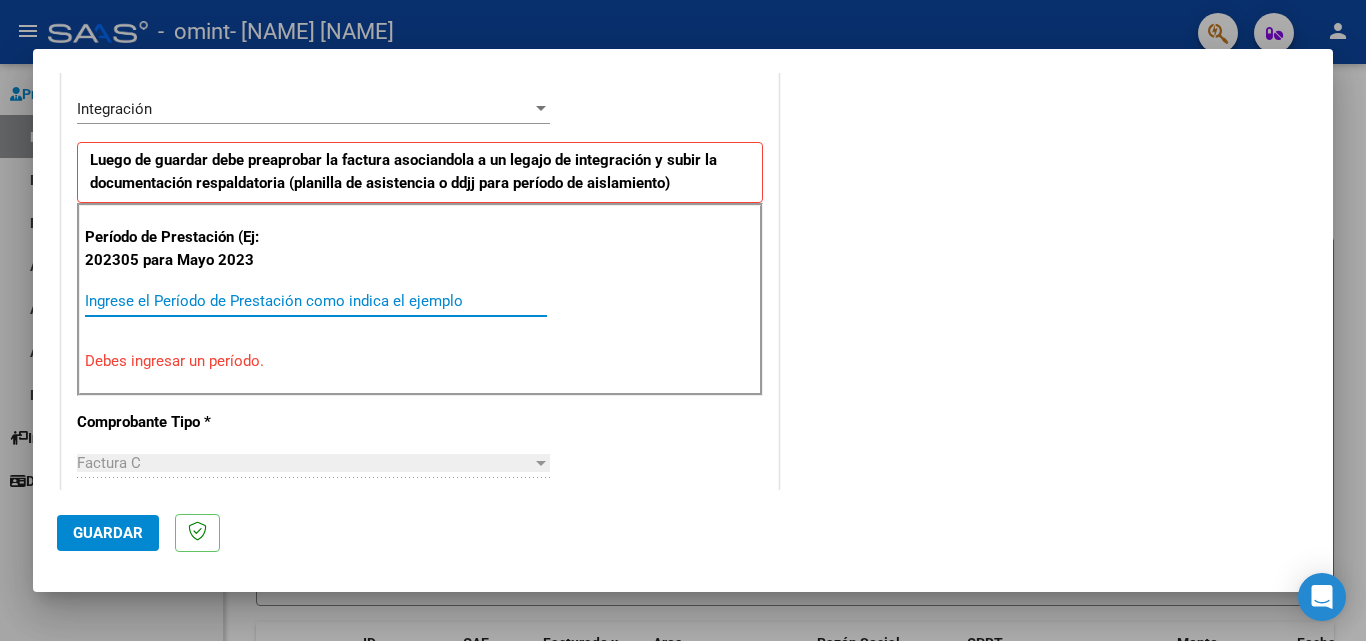 type on "1" 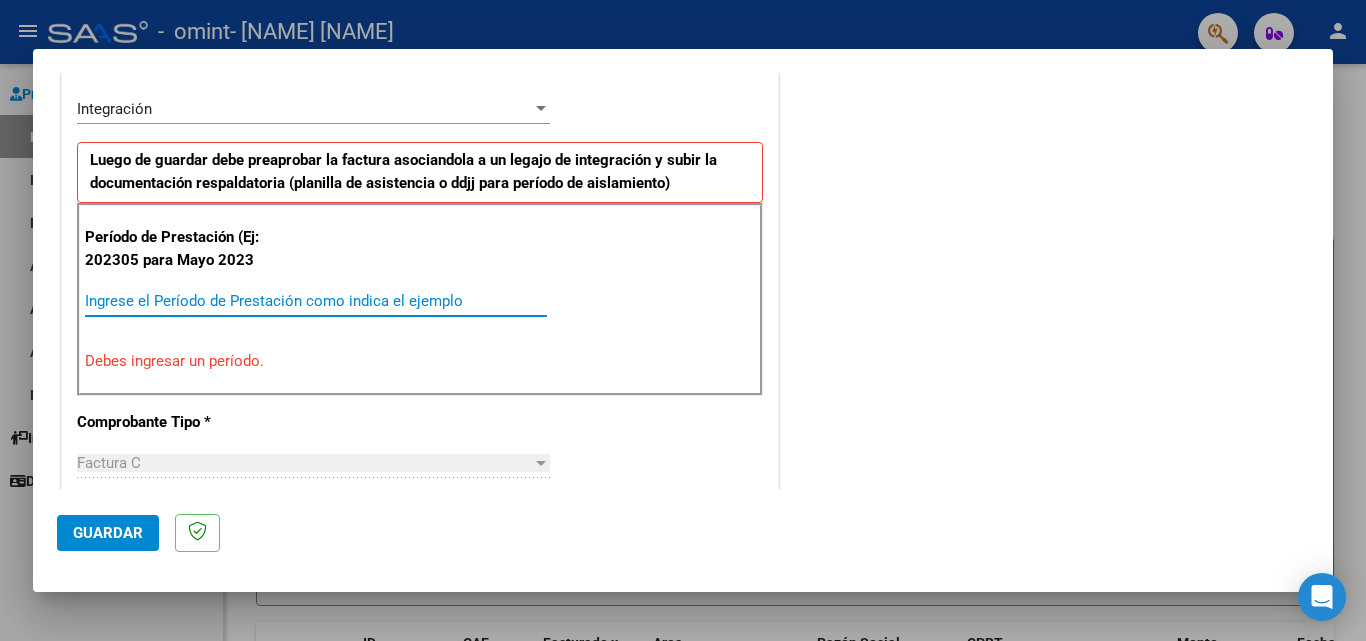 type on "7" 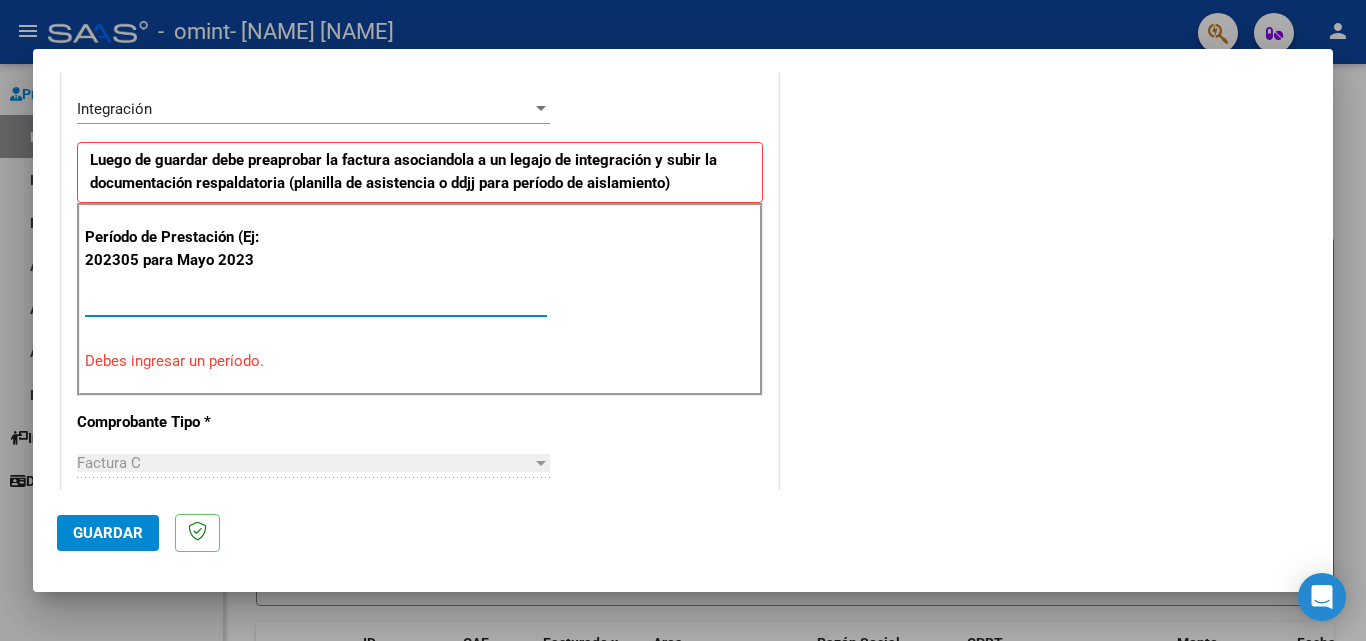 type on "7" 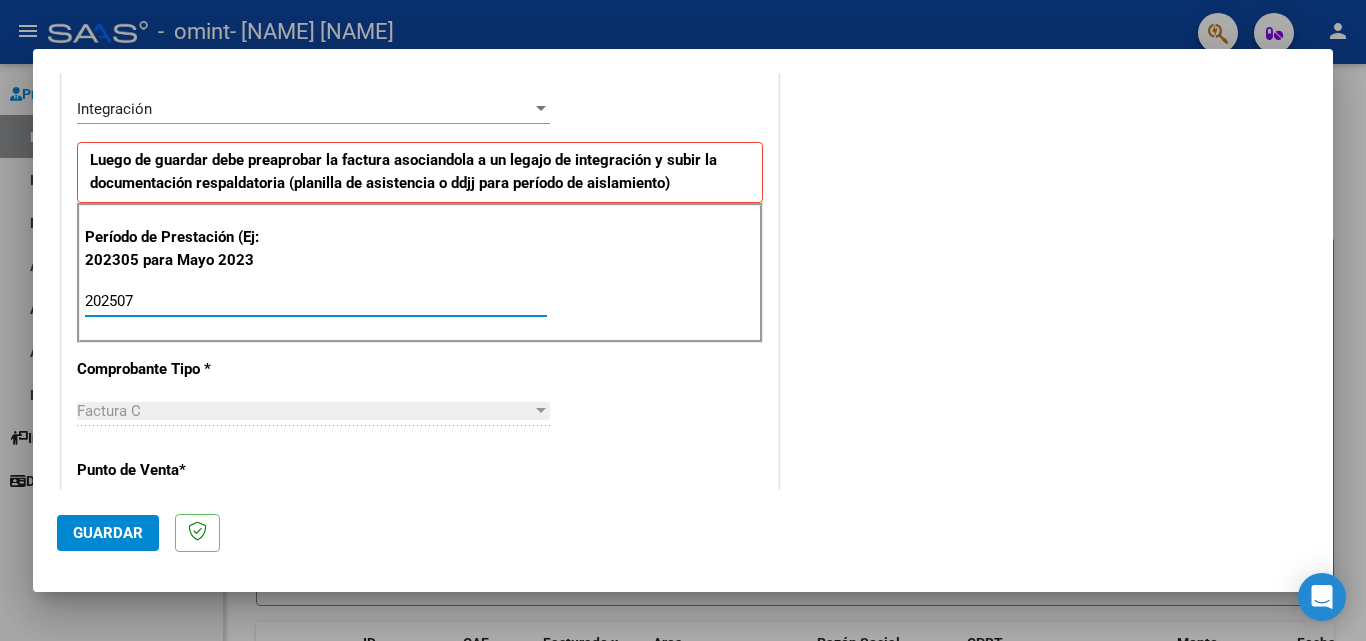 type on "202507" 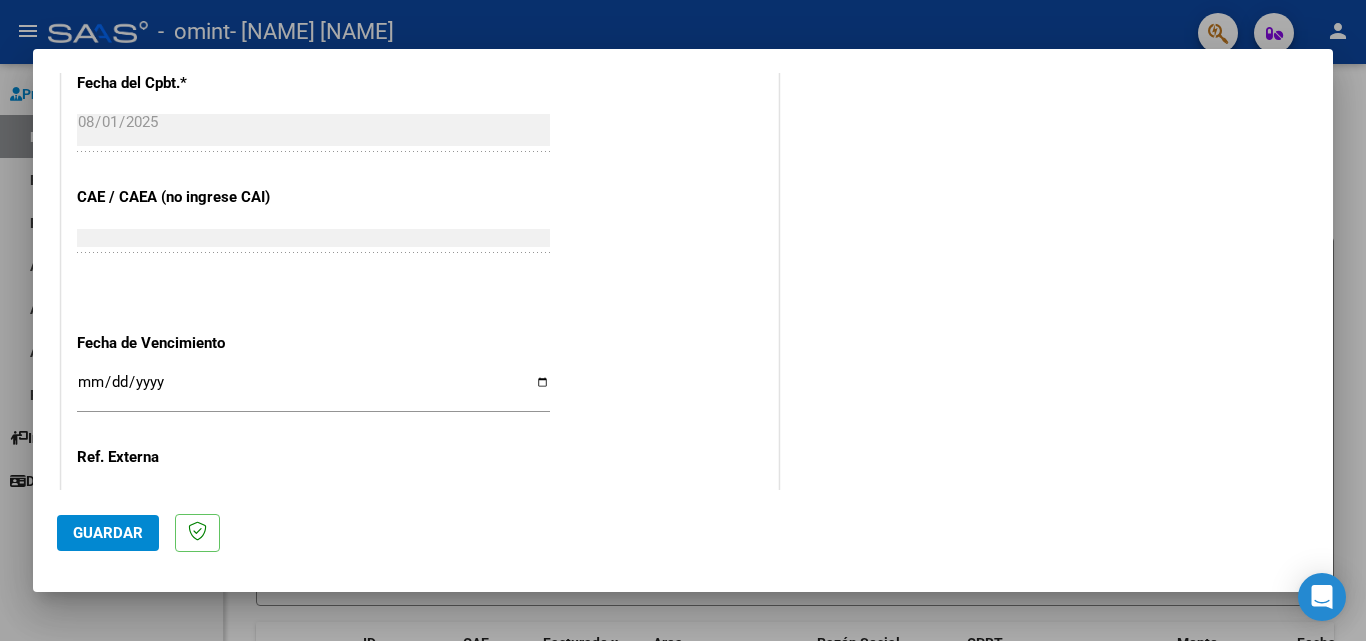 scroll, scrollTop: 1146, scrollLeft: 0, axis: vertical 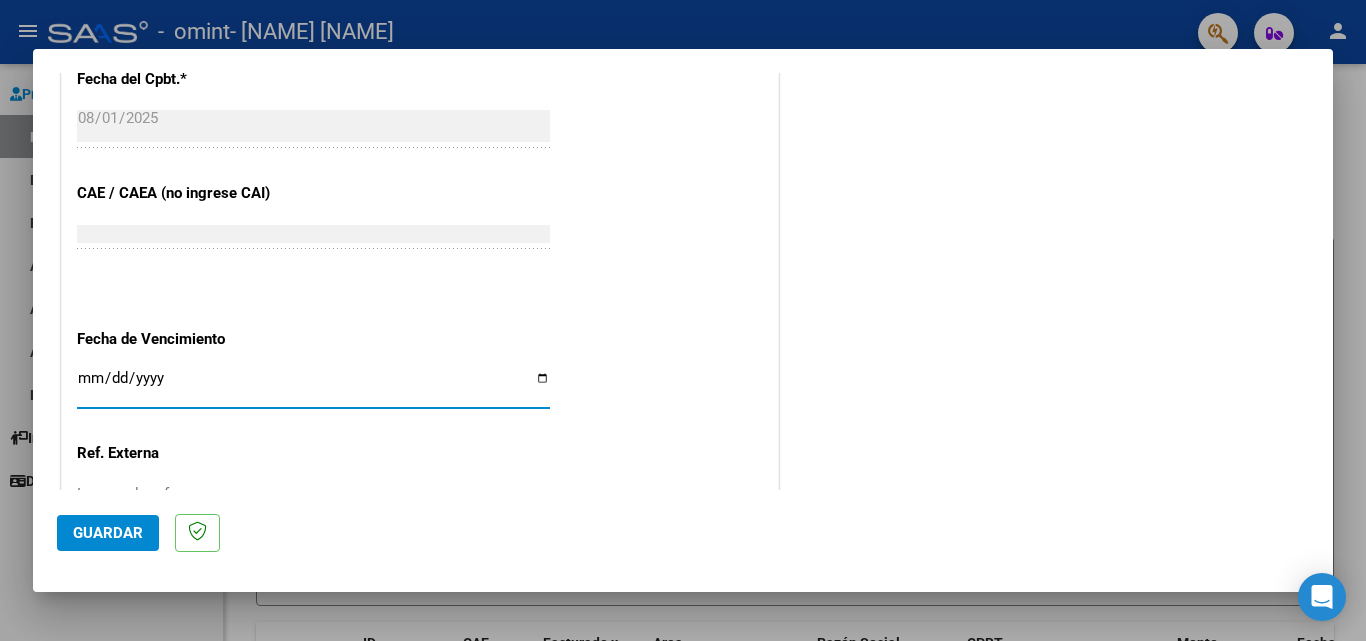 click on "Ingresar la fecha" at bounding box center [313, 386] 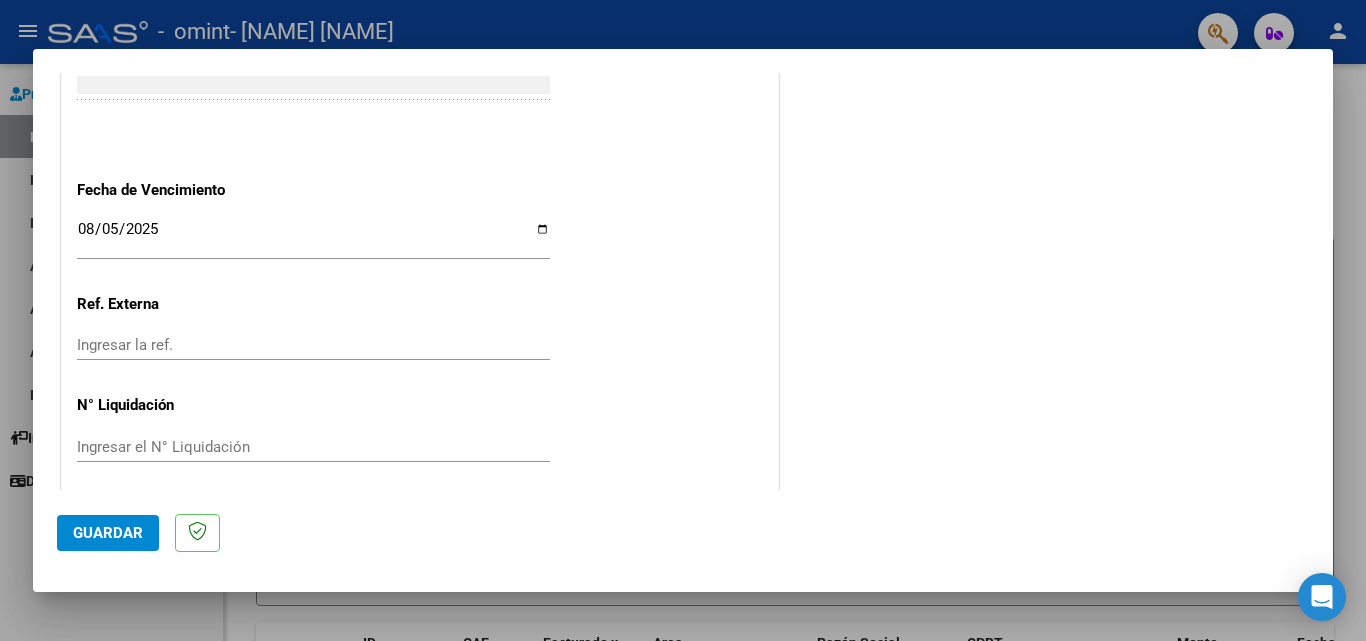scroll, scrollTop: 1305, scrollLeft: 0, axis: vertical 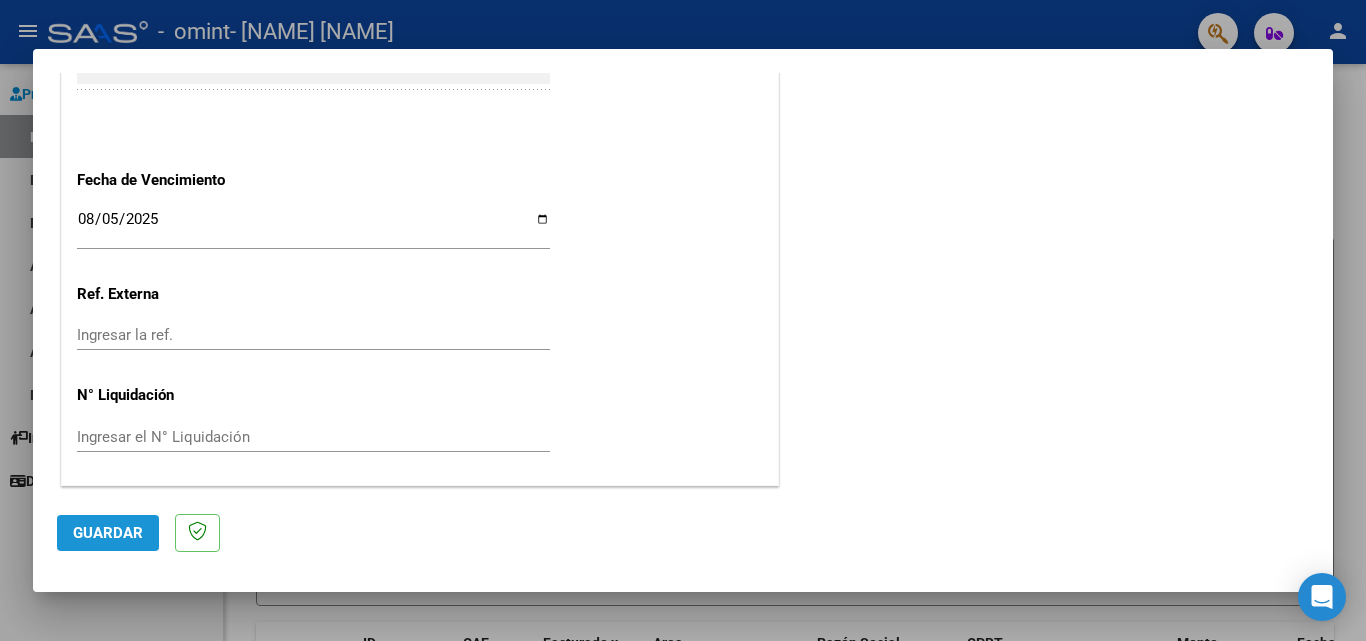 click on "Guardar" 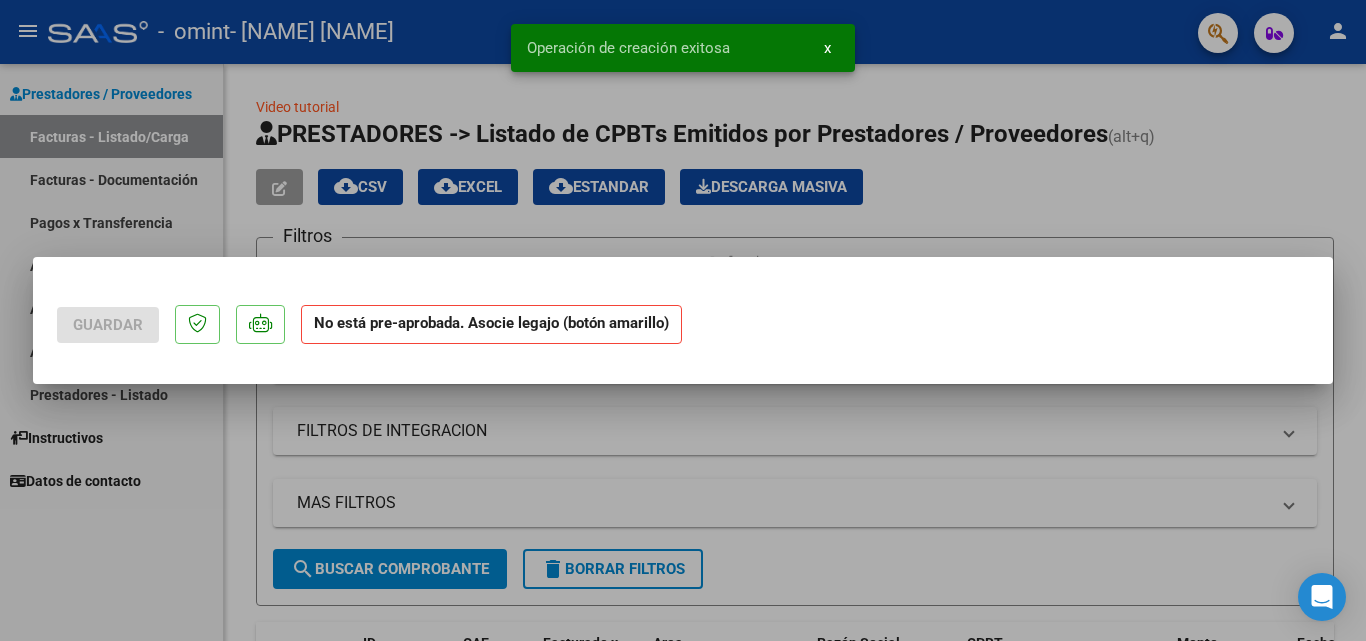 scroll, scrollTop: 0, scrollLeft: 0, axis: both 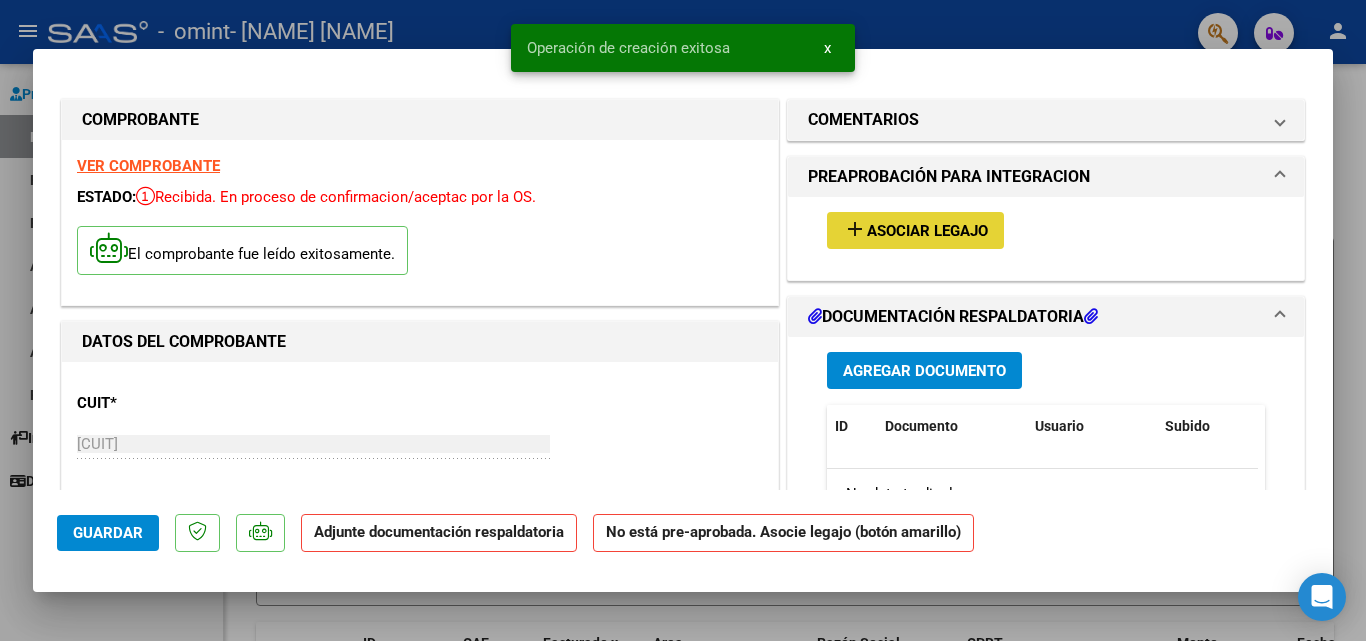 click on "add Asociar Legajo" at bounding box center [915, 230] 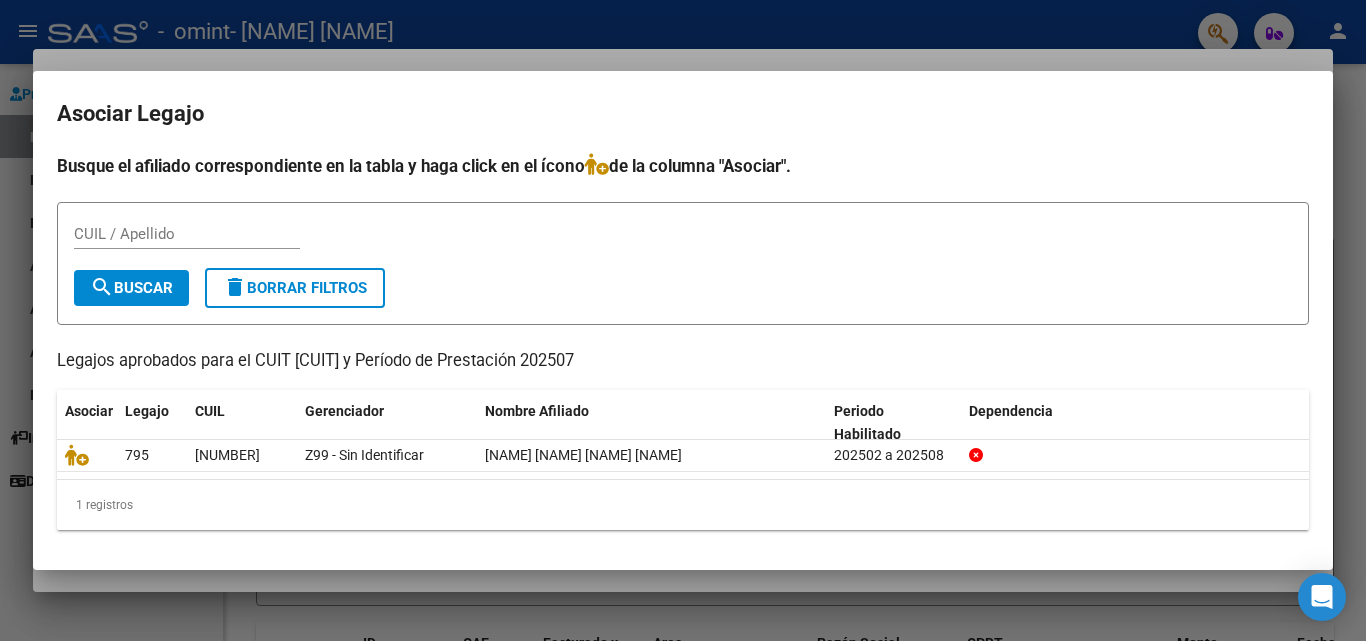 click at bounding box center (683, 320) 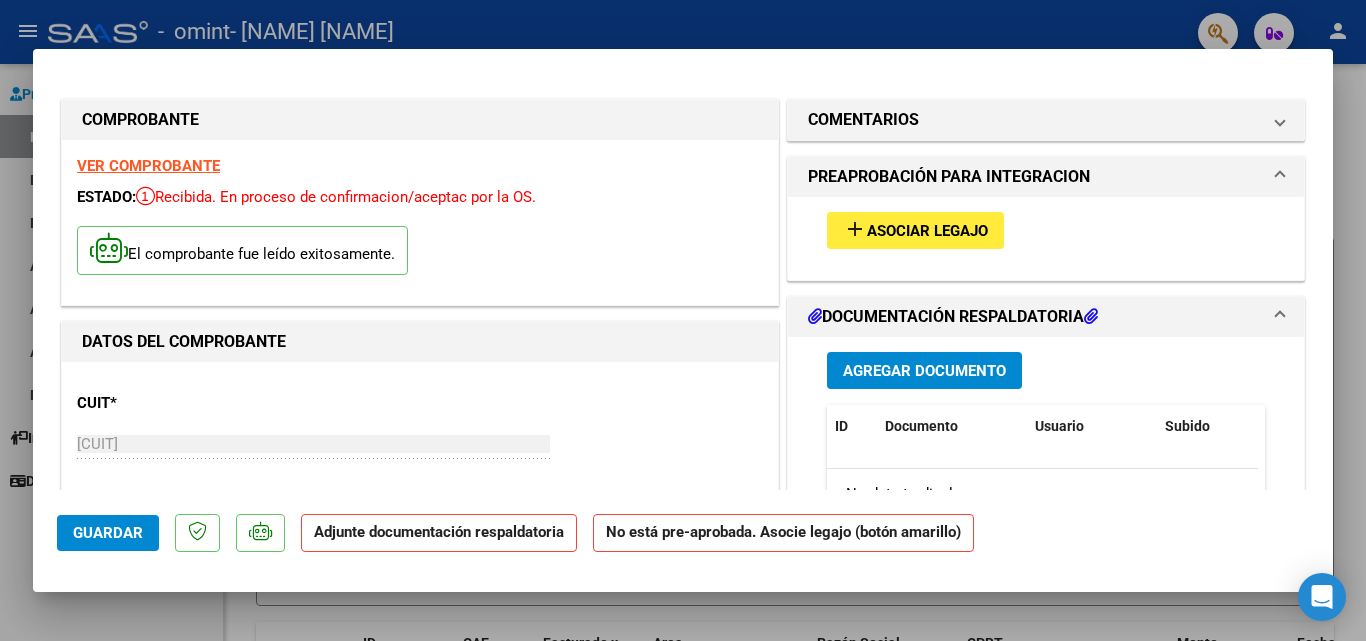 click on "Agregar Documento" at bounding box center (924, 371) 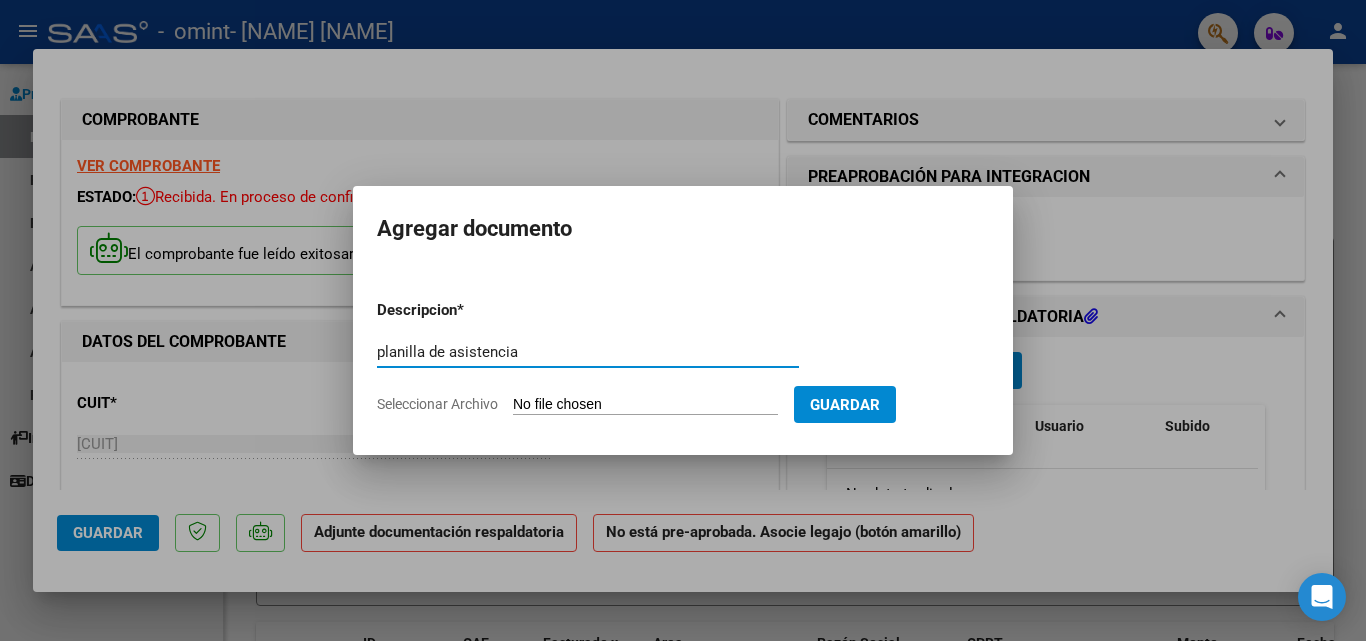 type on "planilla de asistencia" 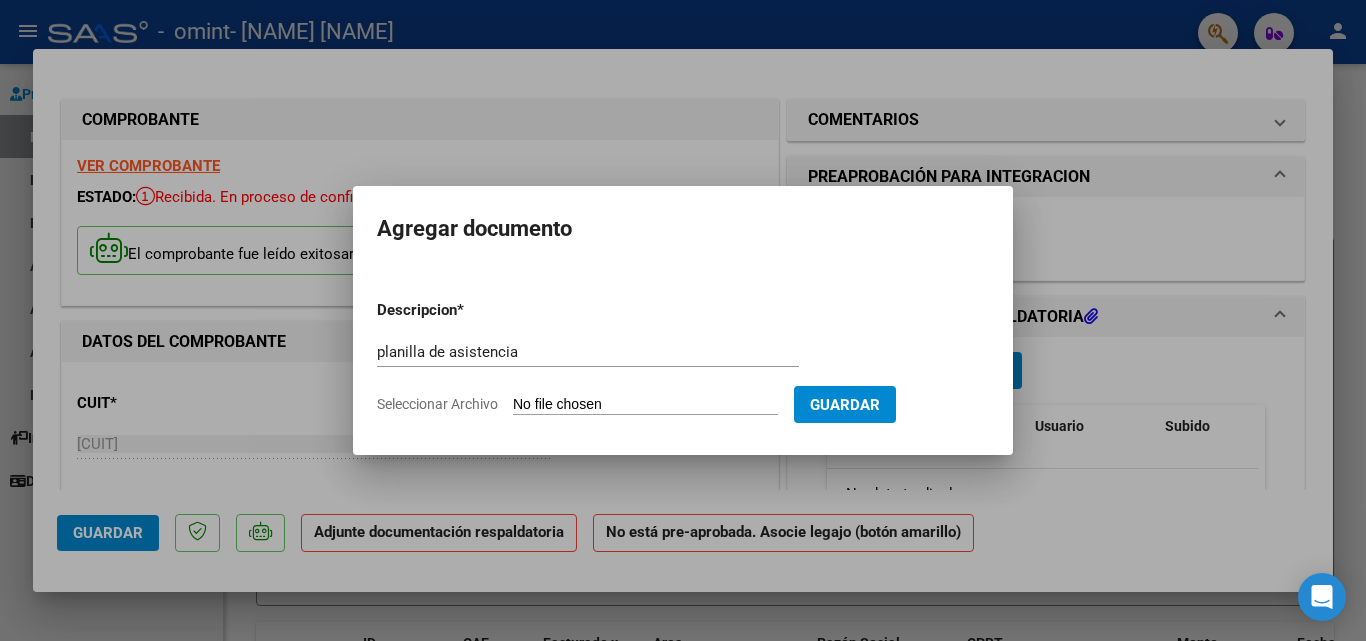 click on "Seleccionar Archivo" at bounding box center (645, 405) 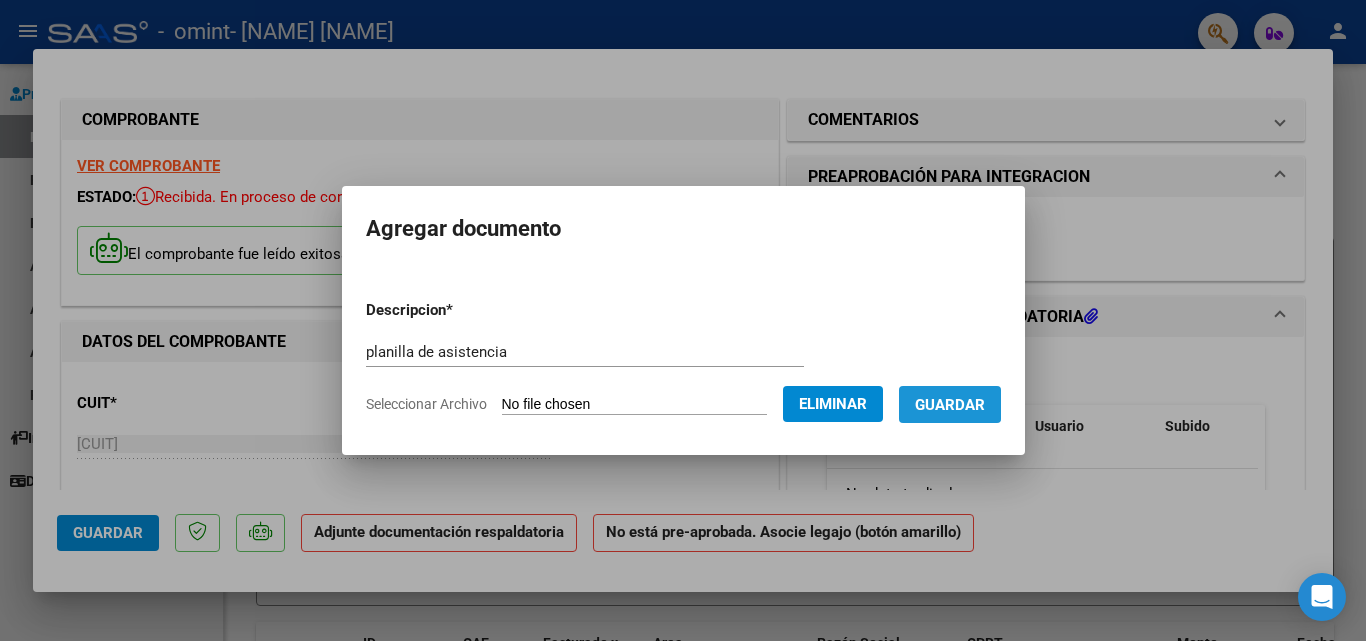 click on "Guardar" at bounding box center [950, 405] 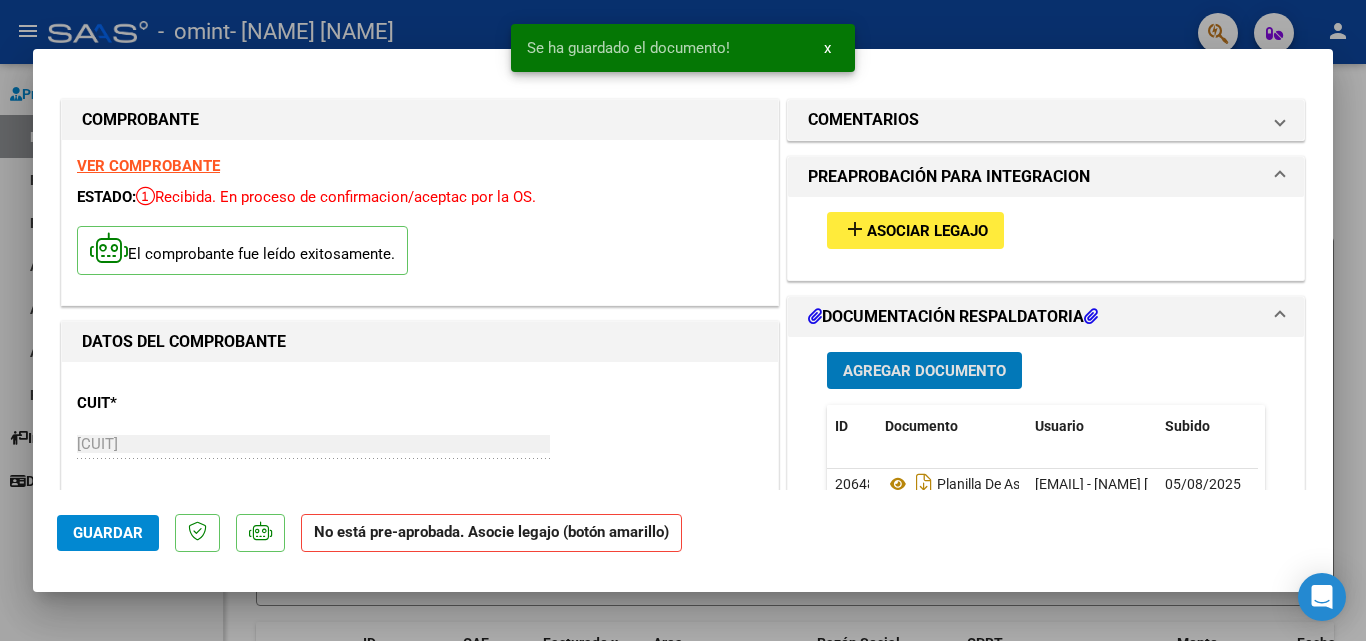 type 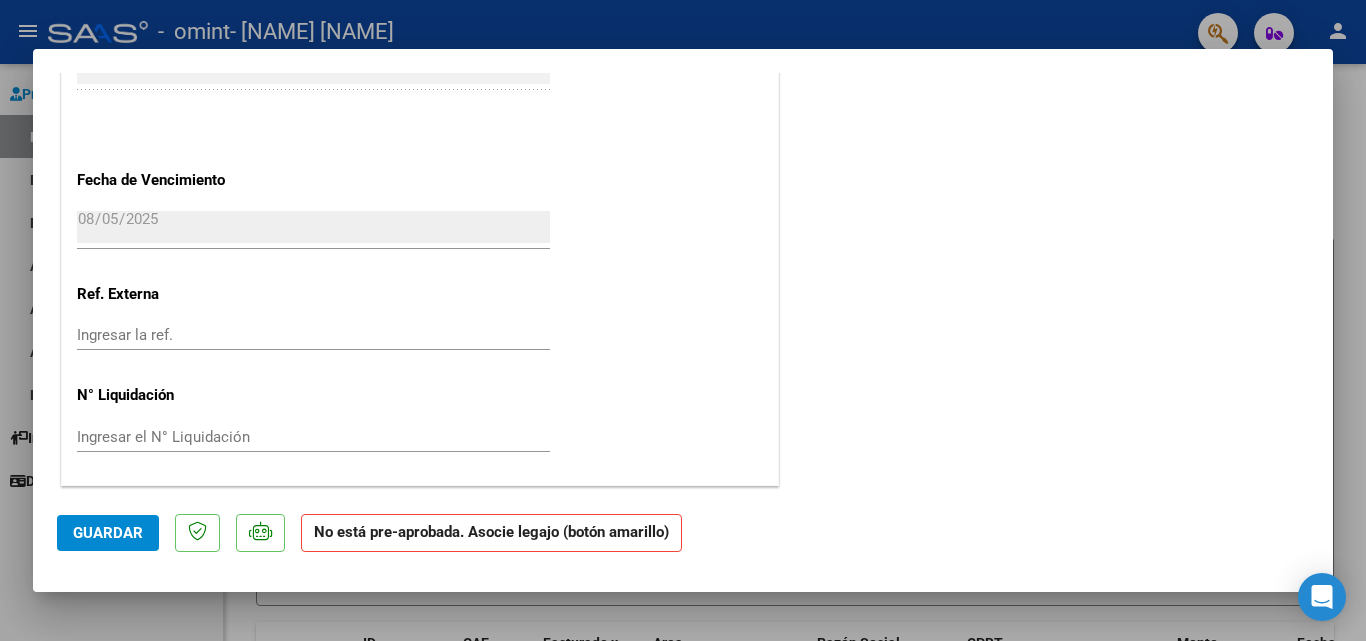 scroll, scrollTop: 1321, scrollLeft: 0, axis: vertical 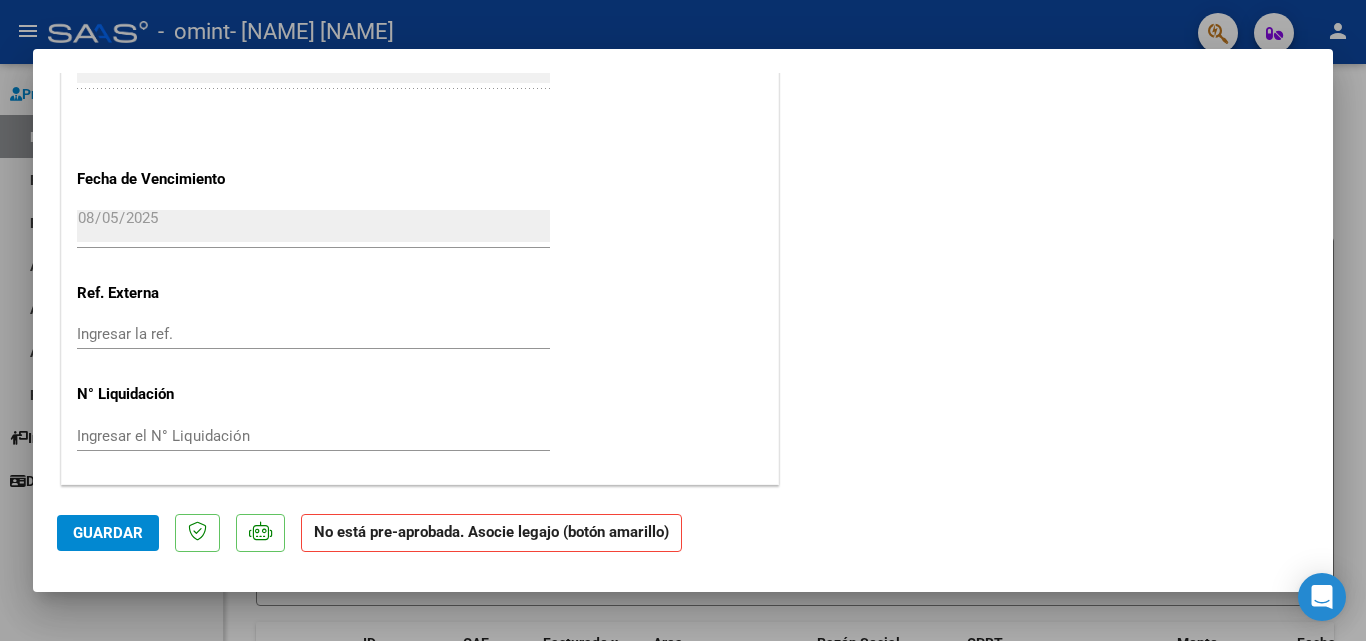 click on "Guardar" 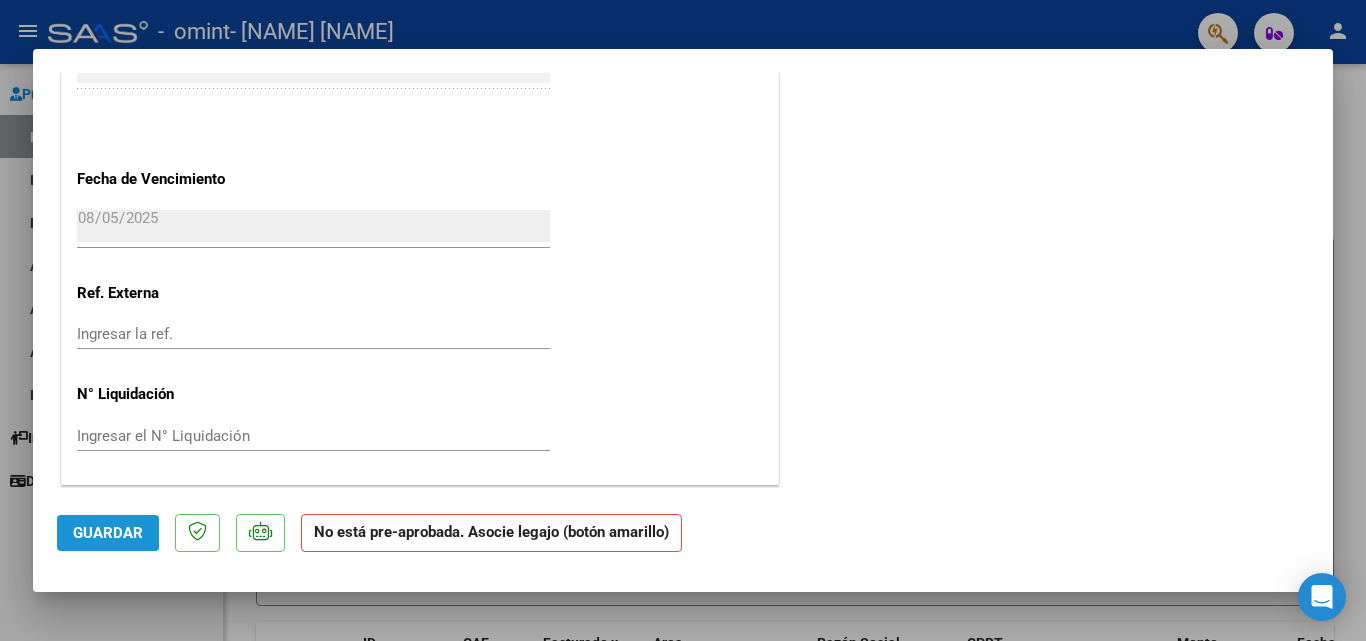 click on "Guardar" 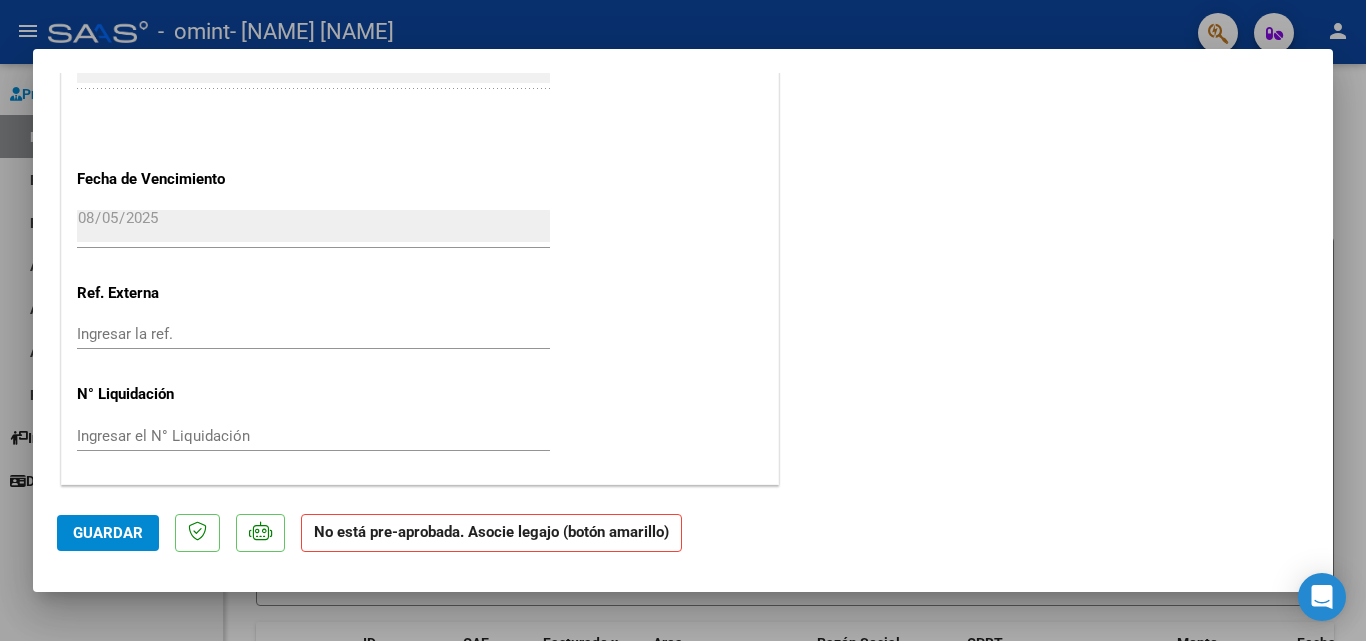 click at bounding box center (683, 320) 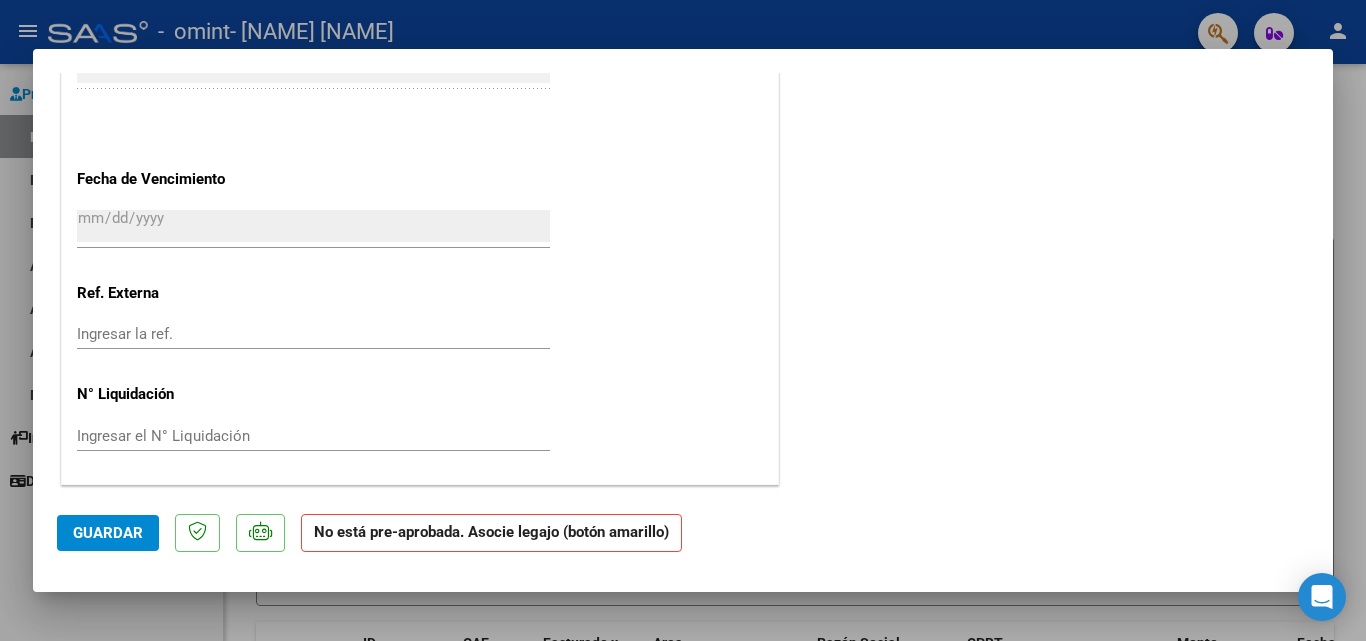 click on "-   omint   - [NAME] [NAME]" 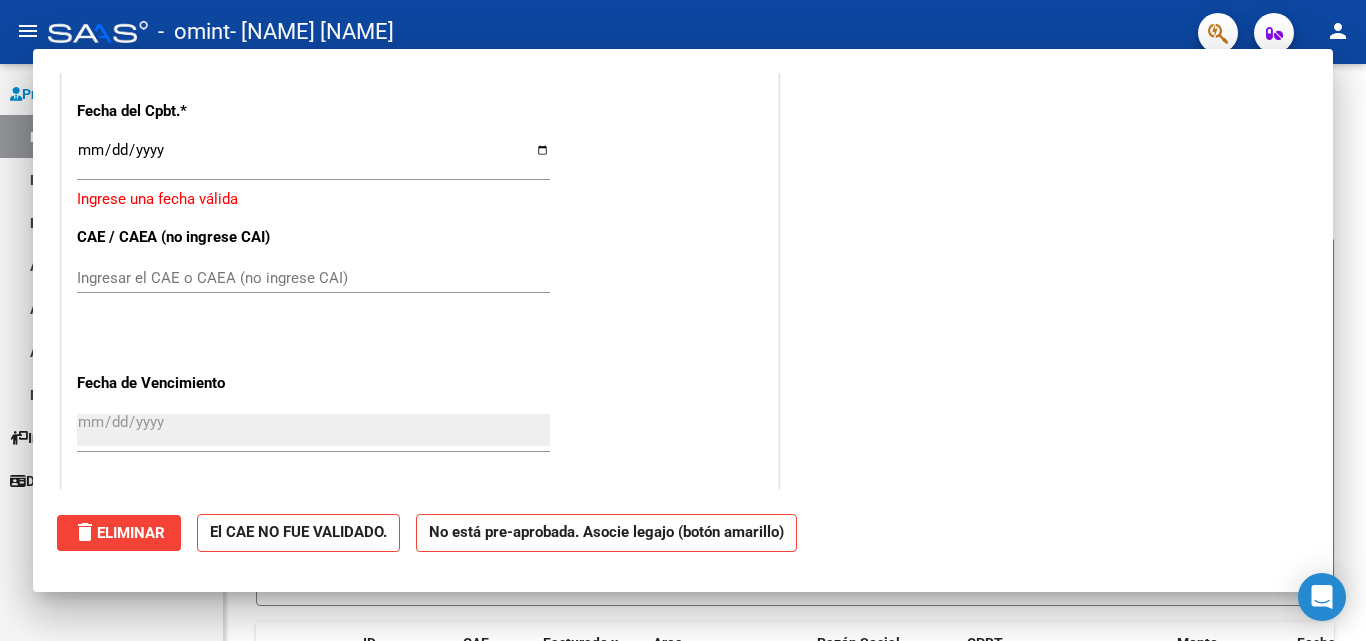 scroll, scrollTop: 0, scrollLeft: 0, axis: both 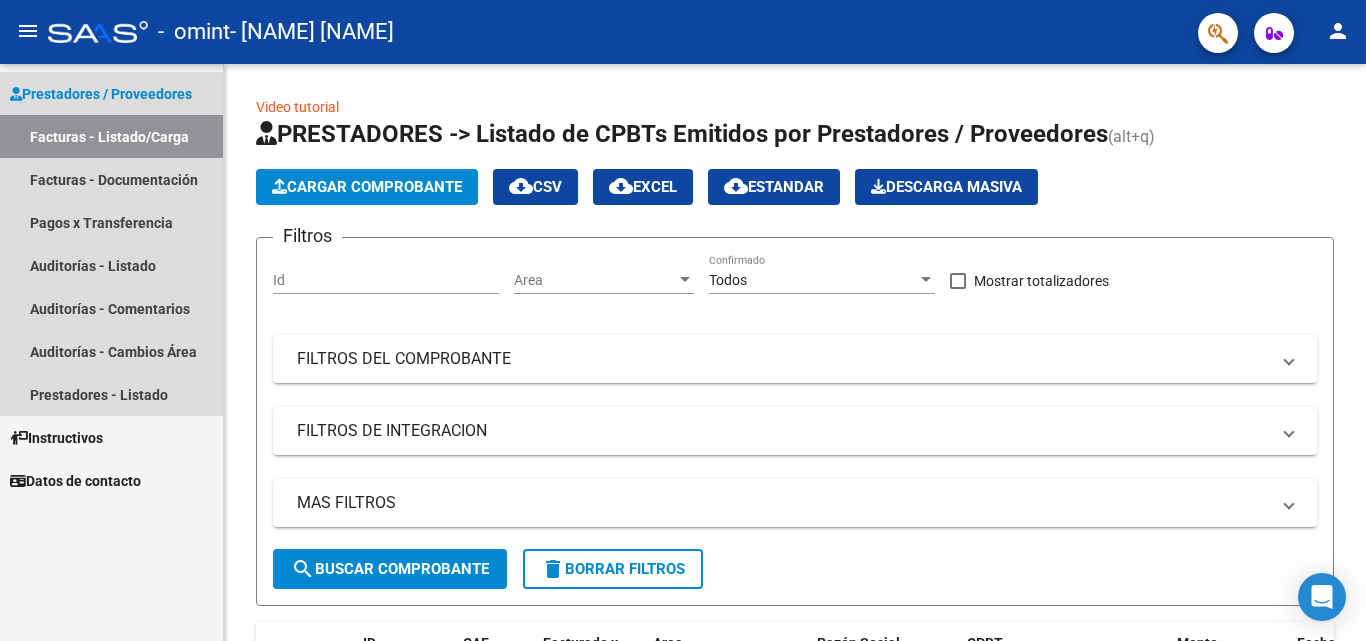 click on "Facturas - Listado/Carga" at bounding box center (111, 136) 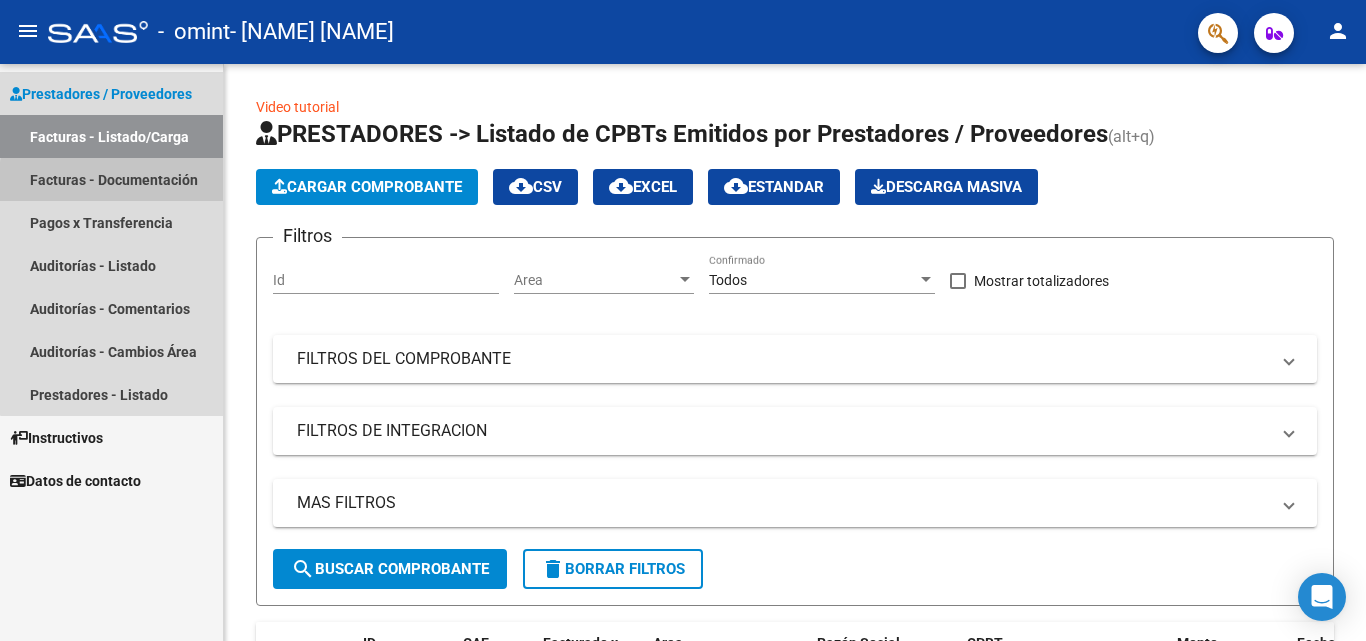 click on "Facturas - Documentación" at bounding box center (111, 179) 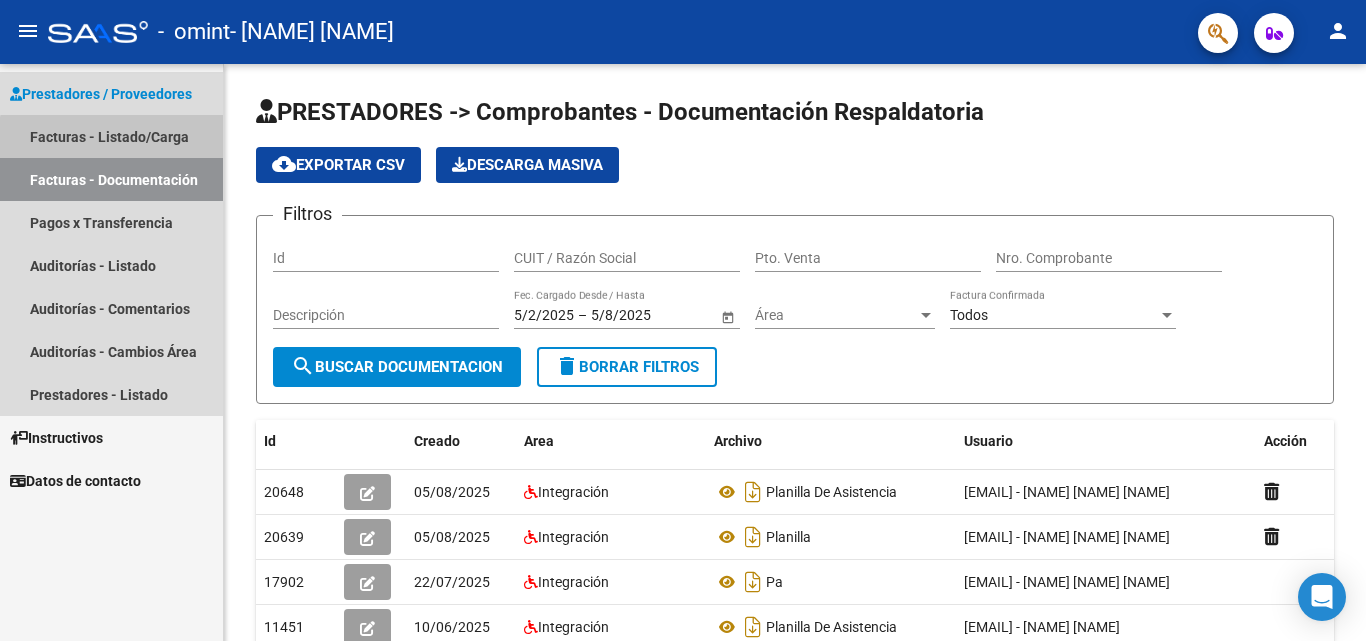 click on "Facturas - Listado/Carga" at bounding box center [111, 136] 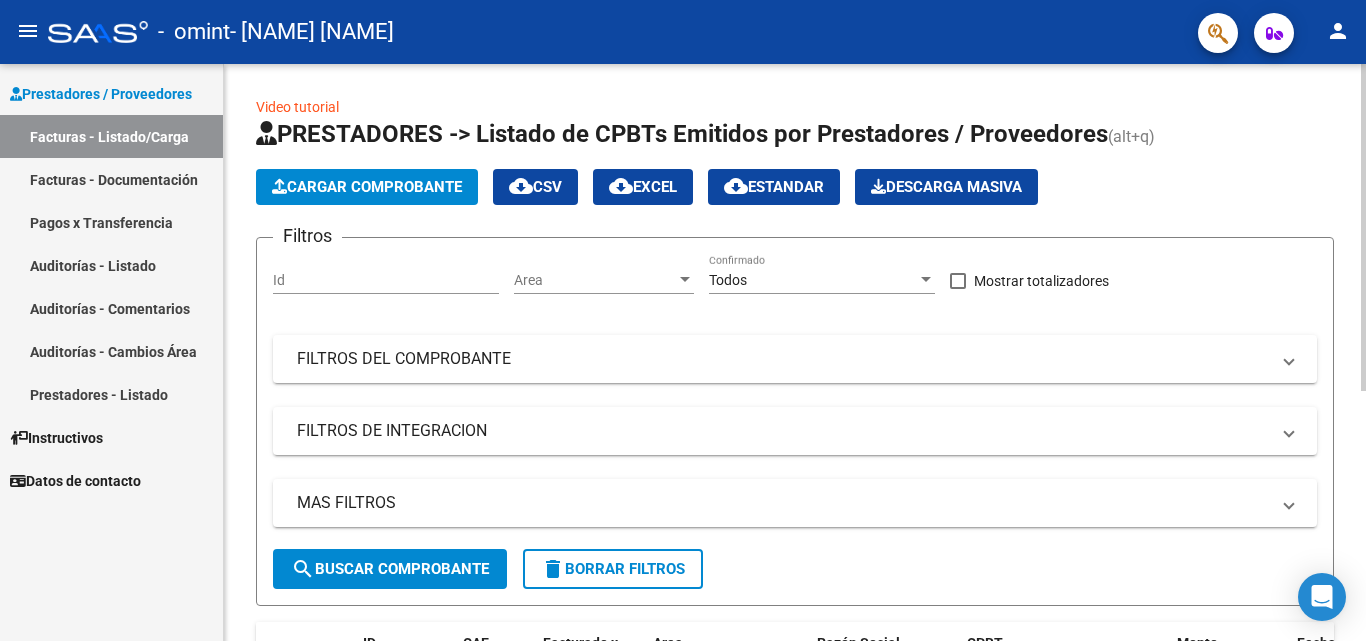 click on "PRESTADORES -> Listado de CPBTs Emitidos por Prestadores / Proveedores (alt+q)   Cargar Comprobante
cloud_download  CSV  cloud_download  EXCEL  cloud_download  Estandar   Descarga Masiva
Filtros Id Area Area Todos Confirmado   Mostrar totalizadores   FILTROS DEL COMPROBANTE  Comprobante Tipo Comprobante Tipo Start date – End date Fec. Comprobante Desde / Hasta Días Emisión Desde(cant. días) Días Emisión Hasta(cant. días) CUIT / Razón Social Pto. Venta Nro. Comprobante Código SSS CAE Válido CAE Válido Todos Cargado Módulo Hosp. Todos Tiene facturacion Apócrifa Hospital Refes  FILTROS DE INTEGRACION  Período De Prestación Campos del Archivo de Rendición Devuelto x SSS (dr_envio) Todos Rendido x SSS (dr_envio) Tipo de Registro Tipo de Registro Período Presentación Período Presentación Campos del Legajo Asociado (preaprobación) Afiliado Legajo (cuil/nombre) Todos Solo facturas preaprobadas  MAS FILTROS  Todos Con Doc. Respaldatoria Todos Con Trazabilidad Todos Asociado a Expediente Sur" 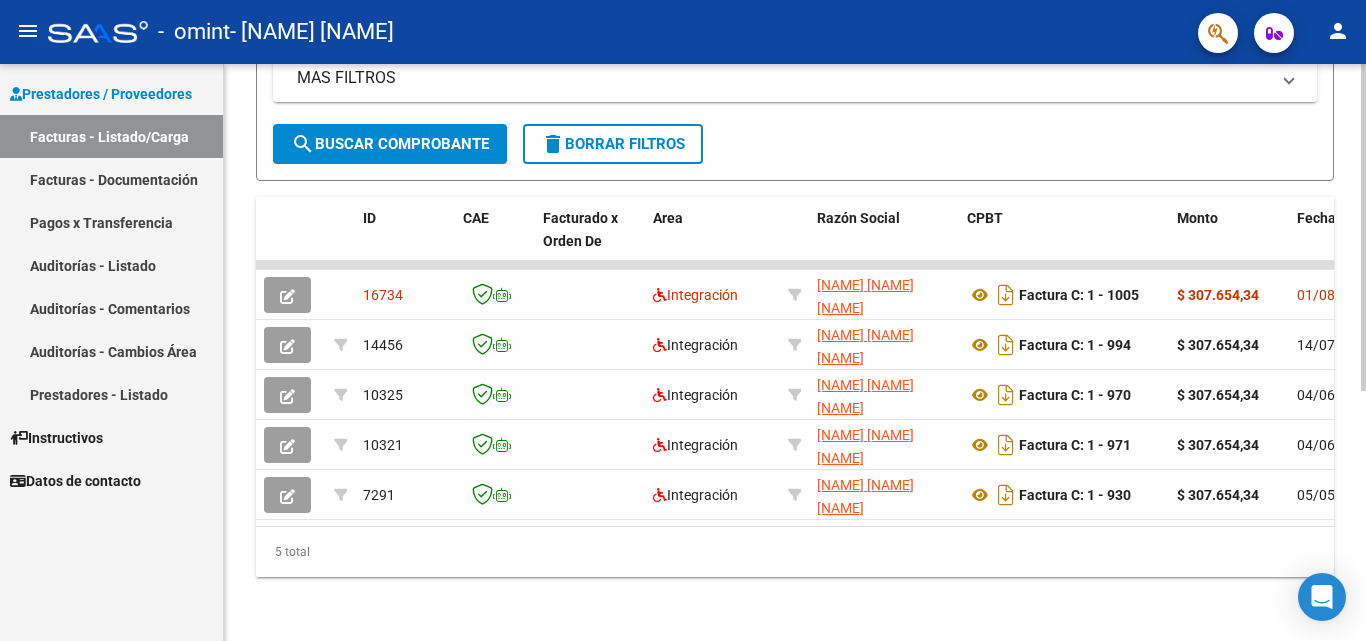 scroll, scrollTop: 441, scrollLeft: 0, axis: vertical 